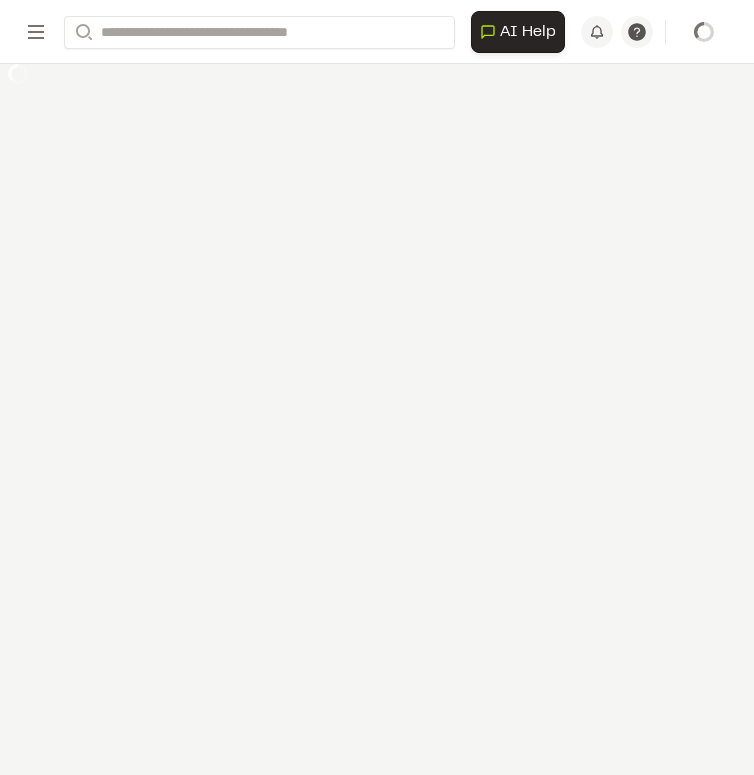 scroll, scrollTop: 0, scrollLeft: 0, axis: both 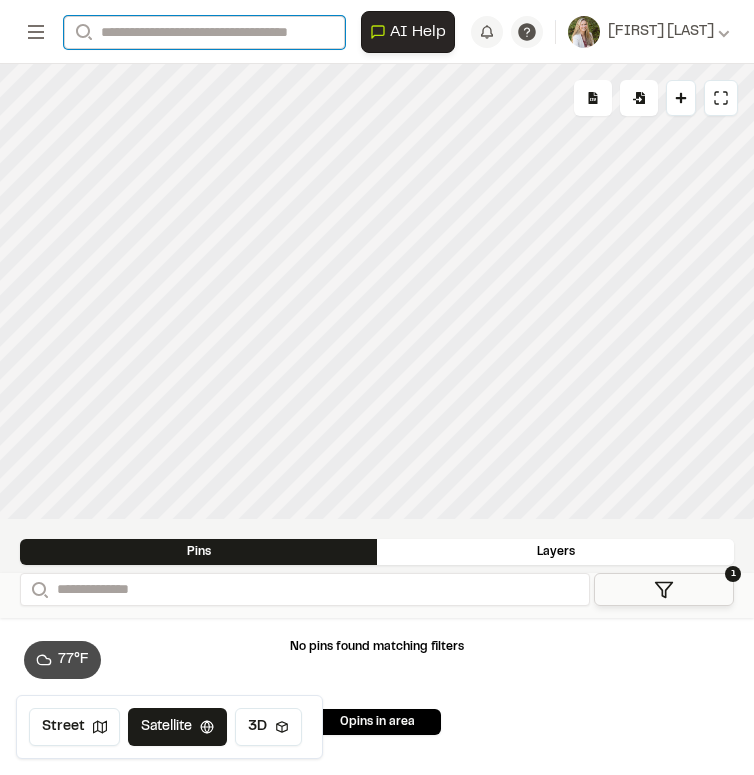 click on "Search" at bounding box center (204, 32) 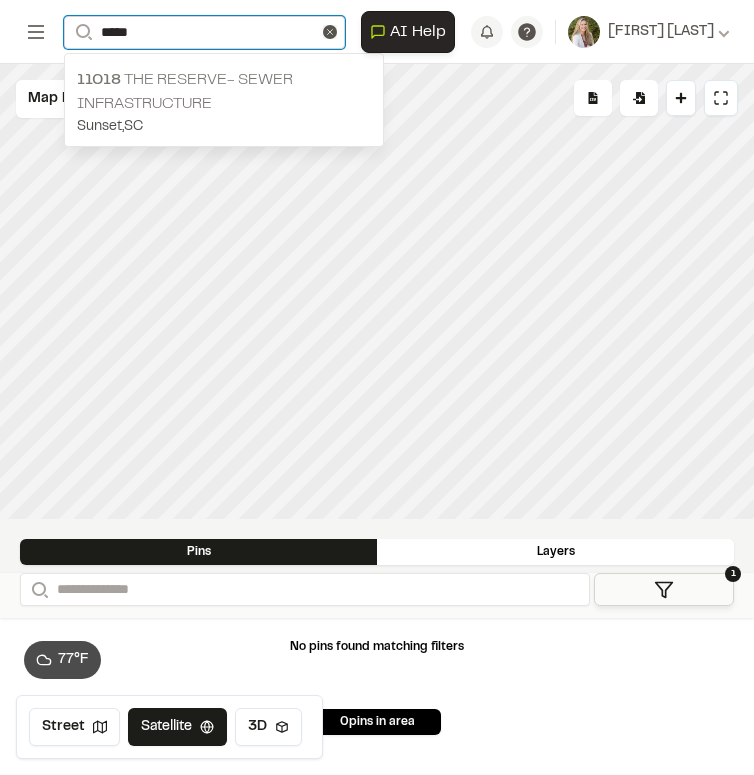 type on "*****" 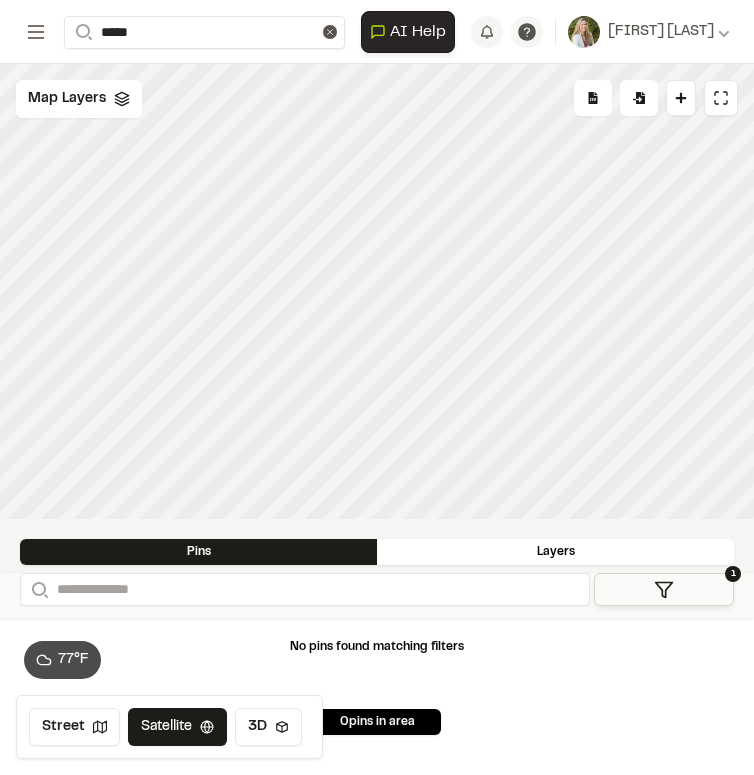 click on "11018   The Reserve- Sewer Infrastructure" at bounding box center [224, 92] 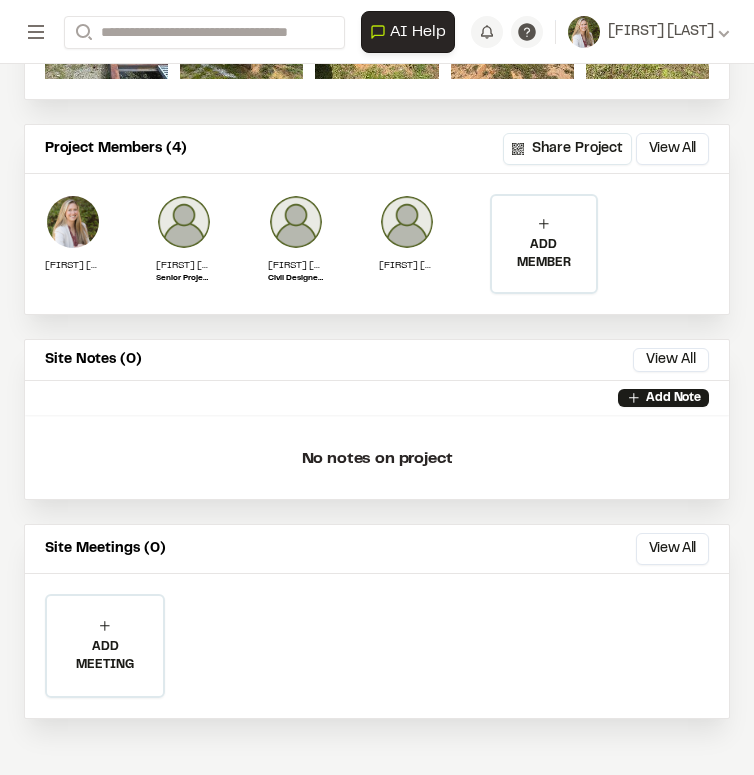 scroll, scrollTop: 292, scrollLeft: 0, axis: vertical 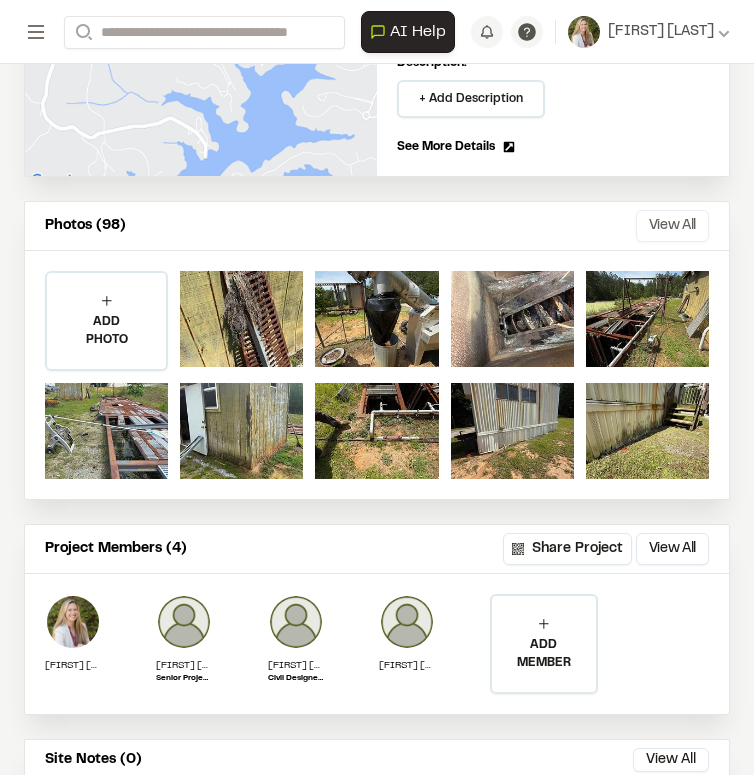 click on "View All" at bounding box center [672, 226] 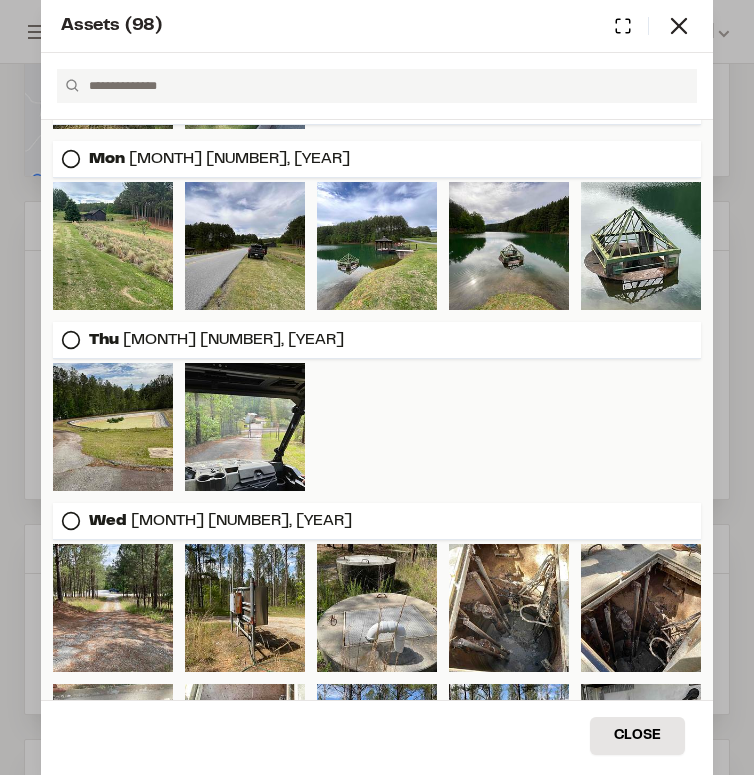 scroll, scrollTop: 1847, scrollLeft: 0, axis: vertical 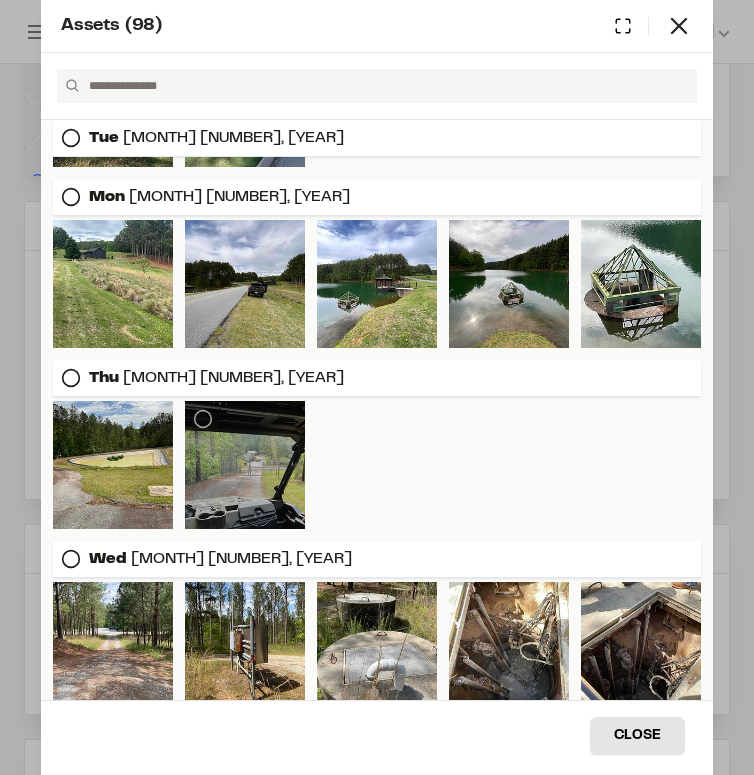 click at bounding box center (245, 465) 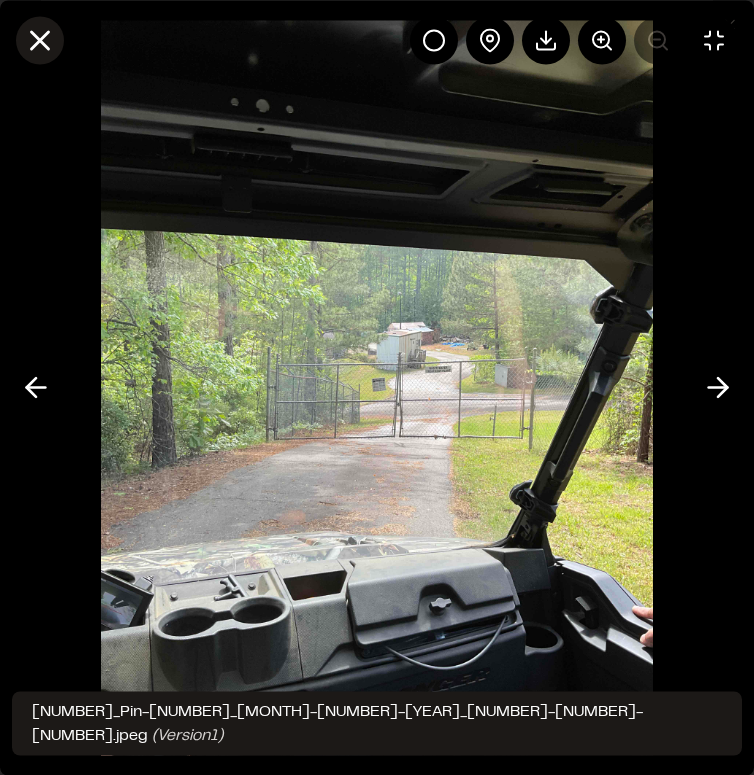 click 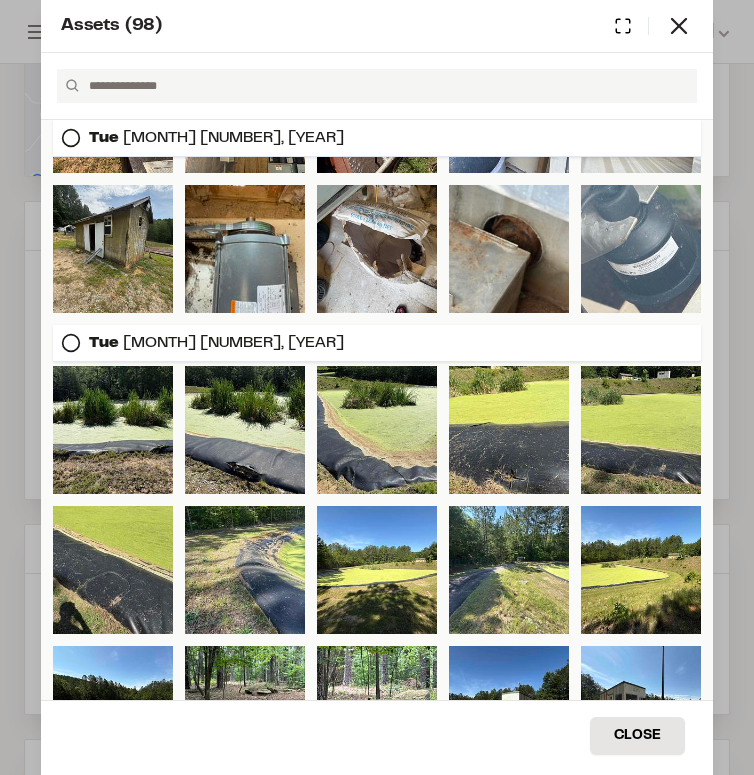 scroll, scrollTop: 0, scrollLeft: 0, axis: both 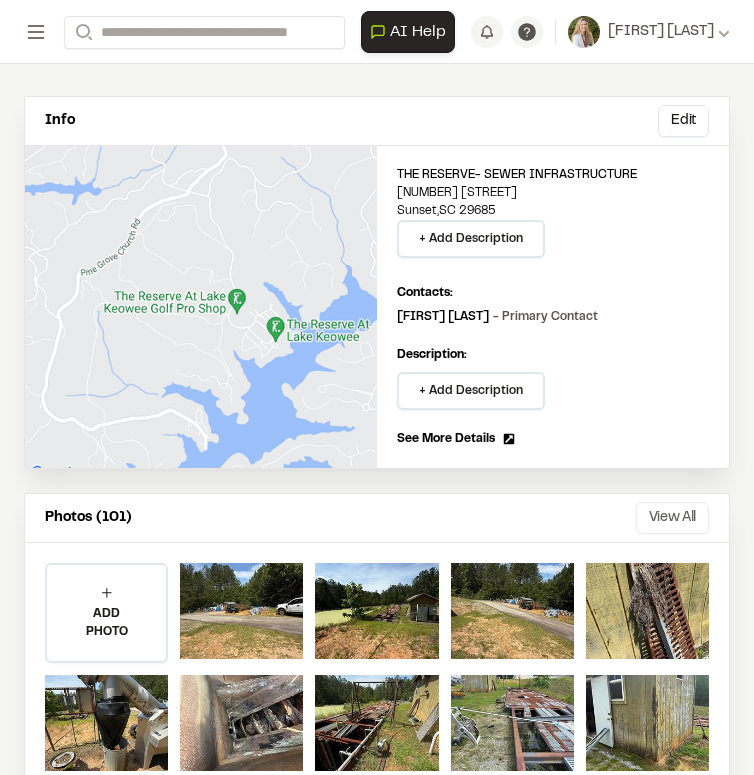 click on "View All" at bounding box center [672, 518] 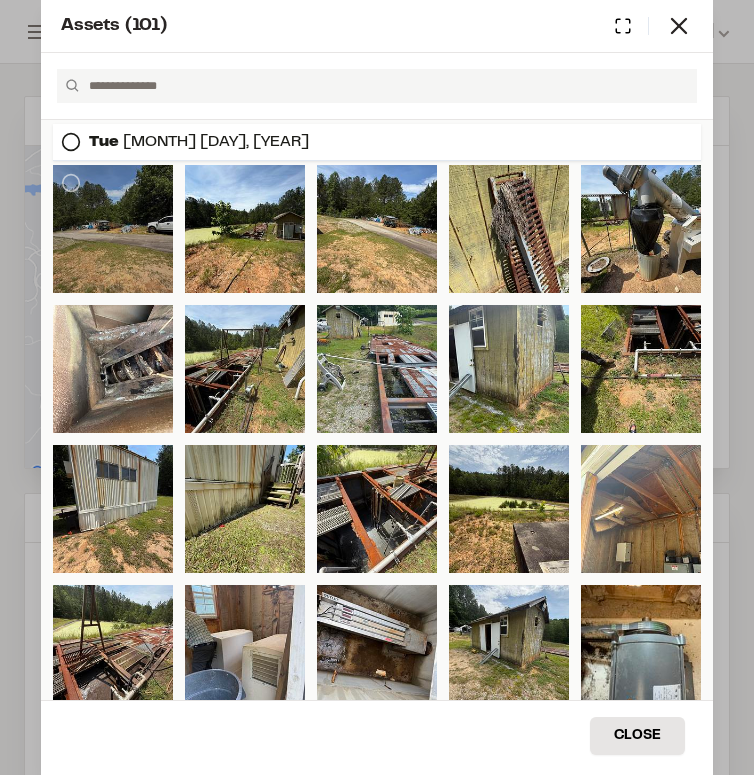 click at bounding box center (113, 229) 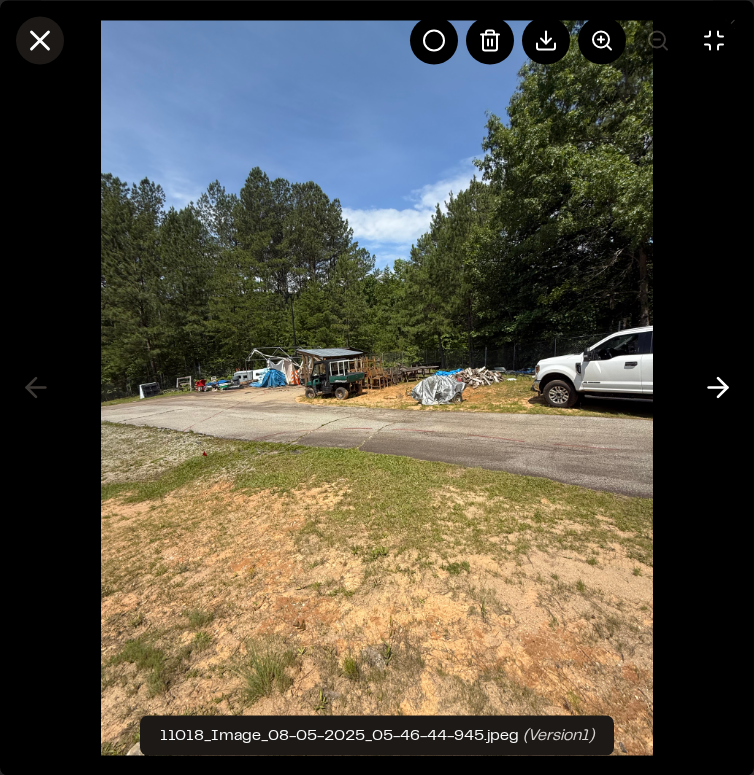 click 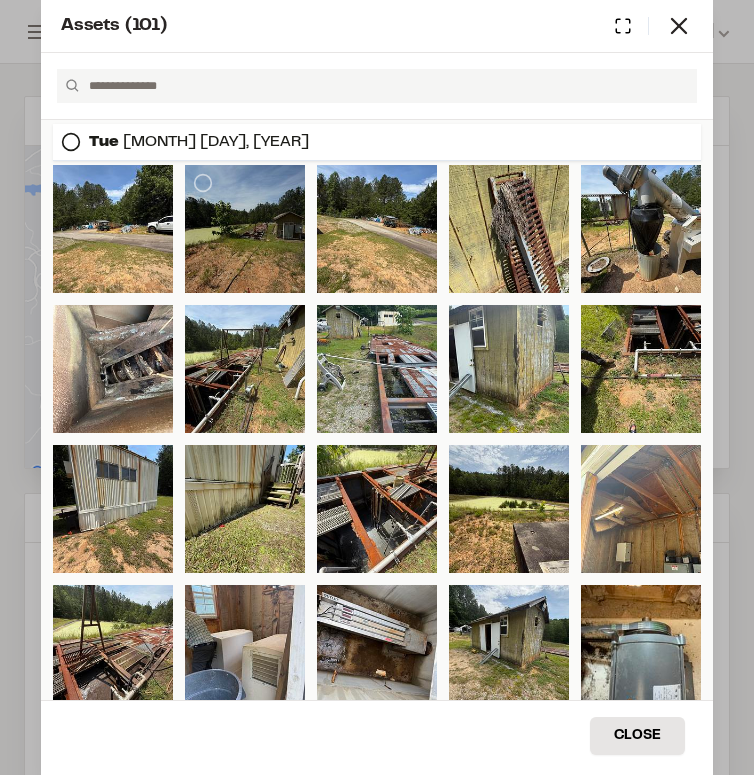 click at bounding box center [245, 229] 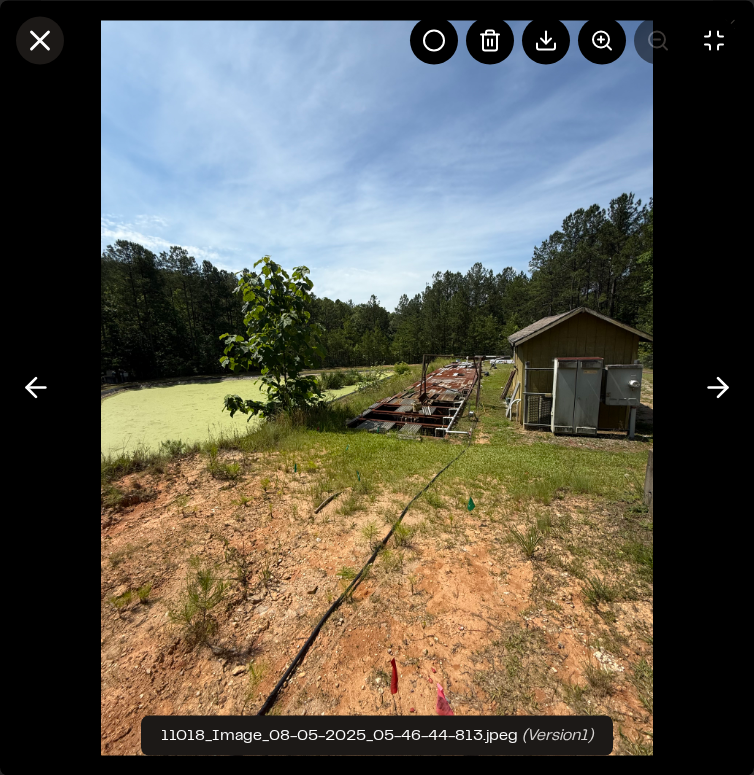 click at bounding box center (40, 40) 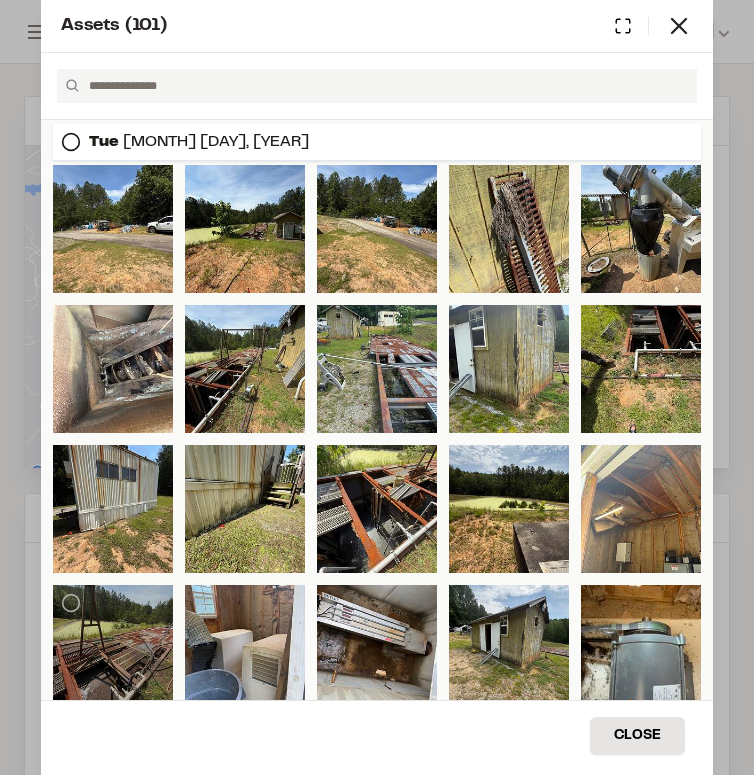 click at bounding box center (113, 649) 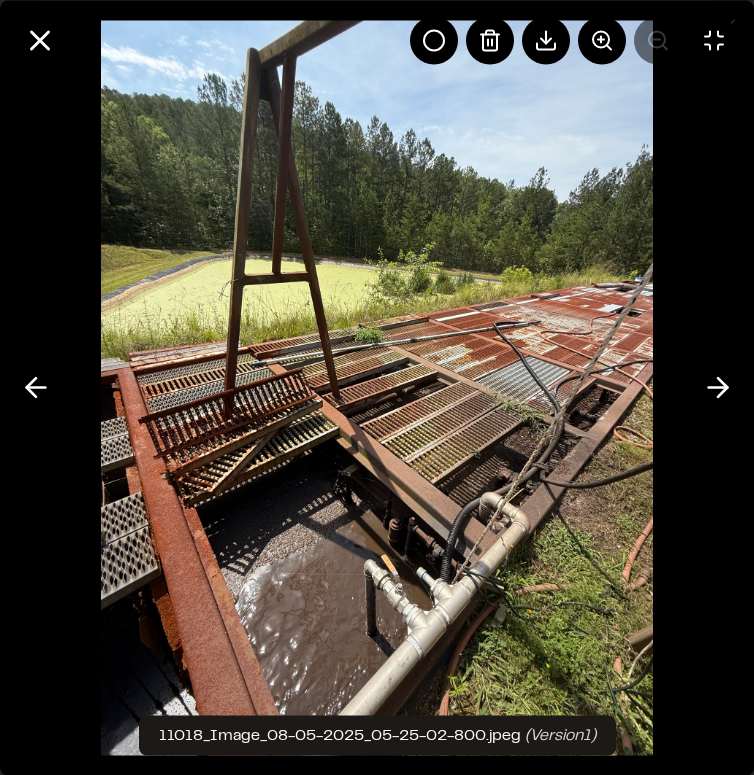 click at bounding box center (376, 387) 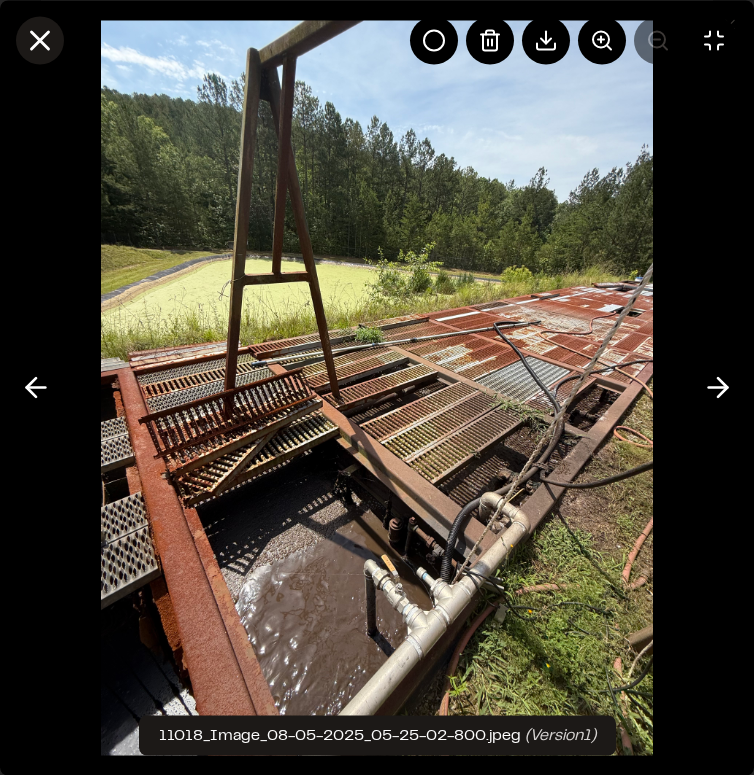 click 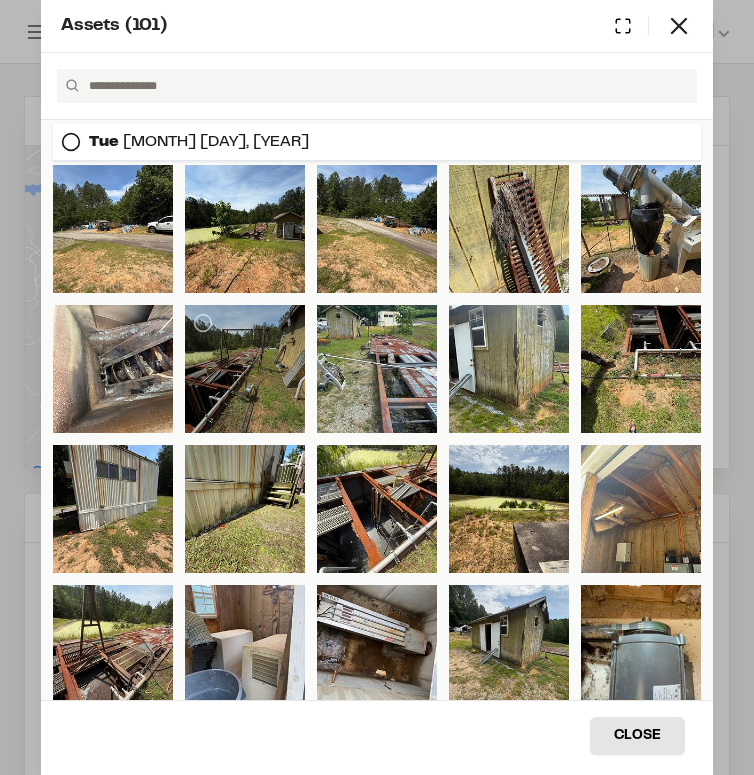 click at bounding box center [245, 369] 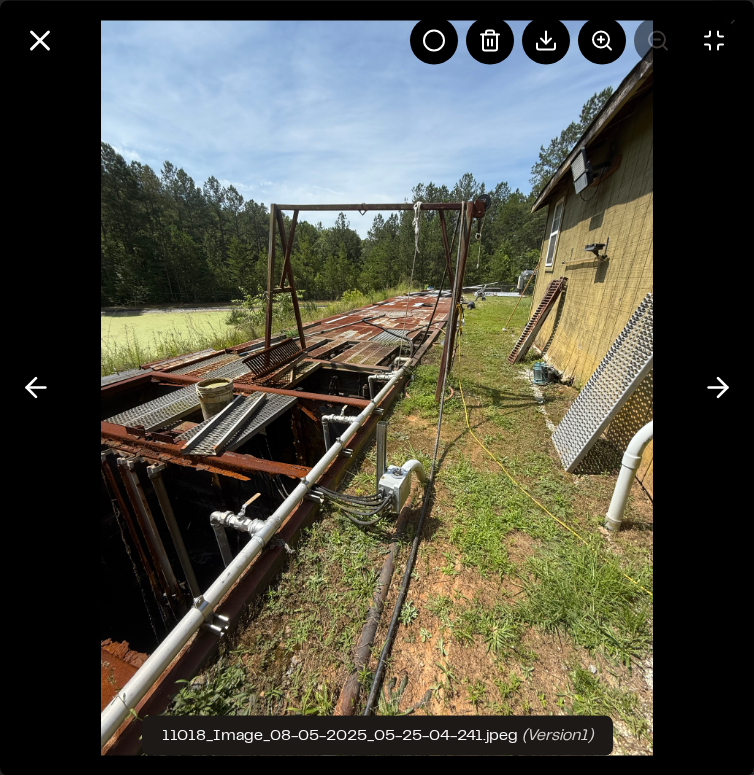 click at bounding box center [376, 387] 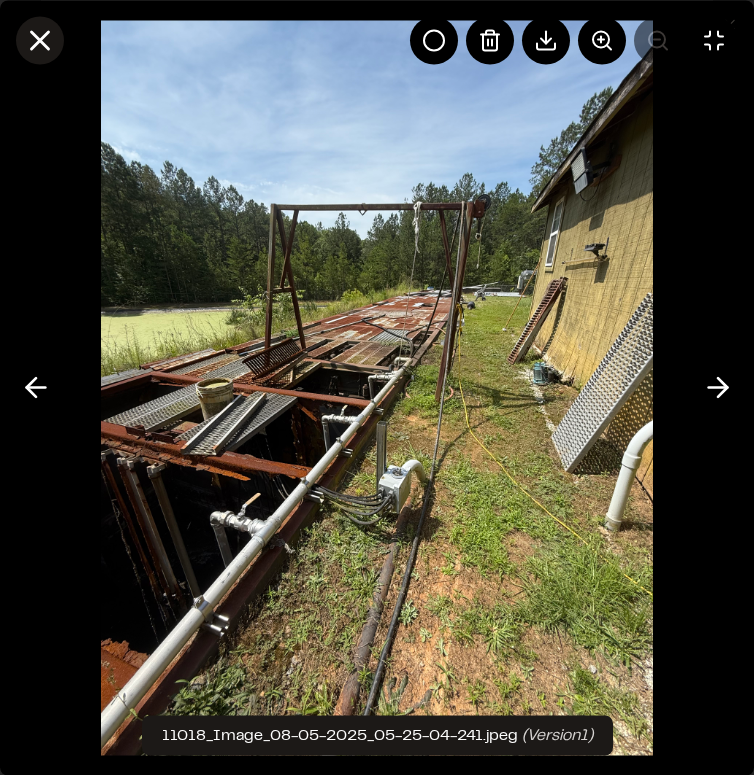 click 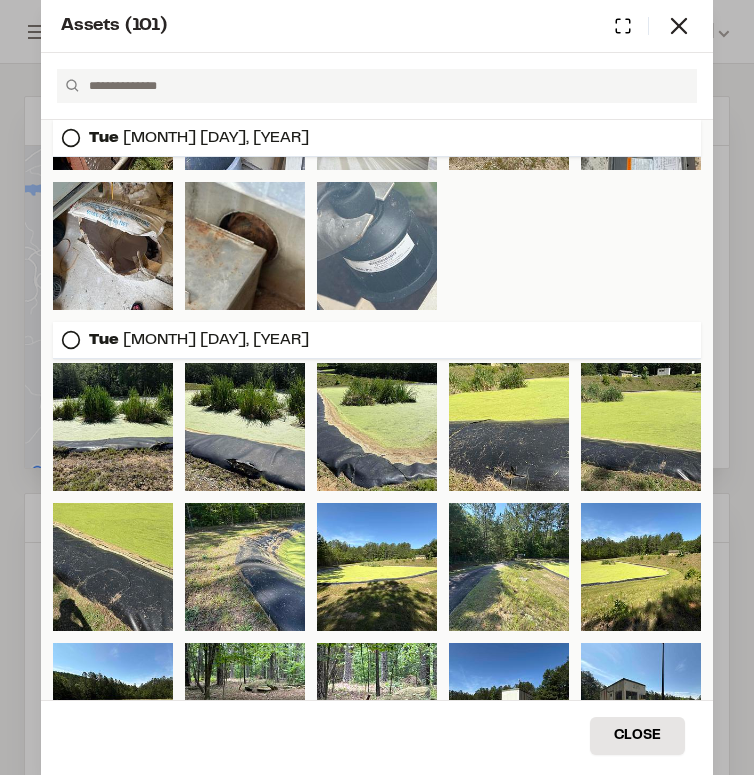 scroll, scrollTop: 0, scrollLeft: 0, axis: both 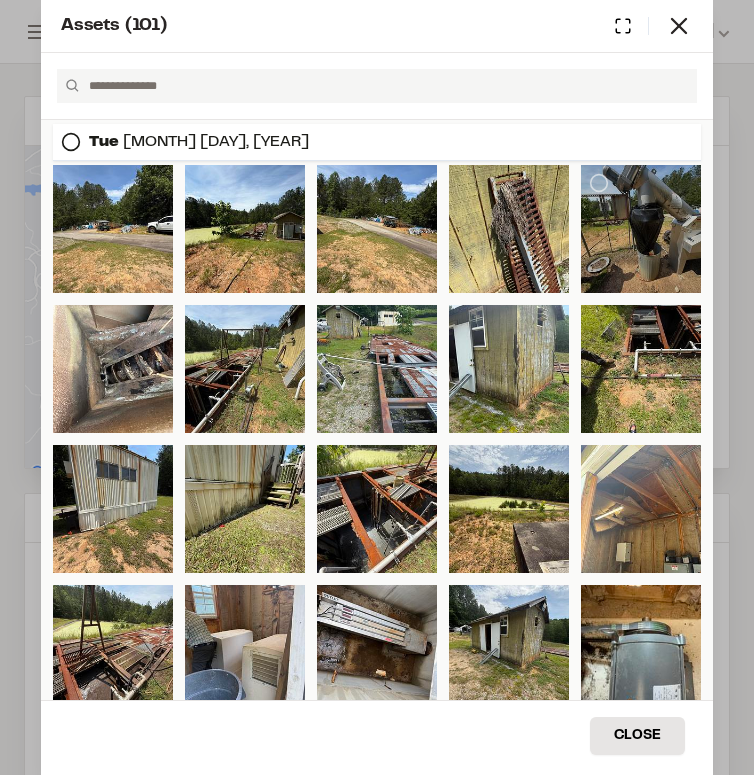 click at bounding box center [641, 229] 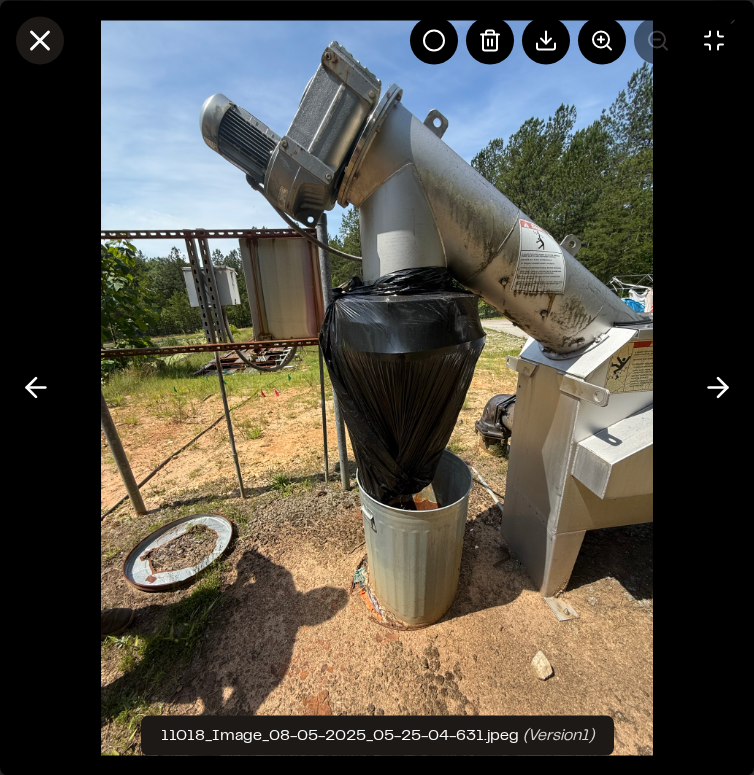 click 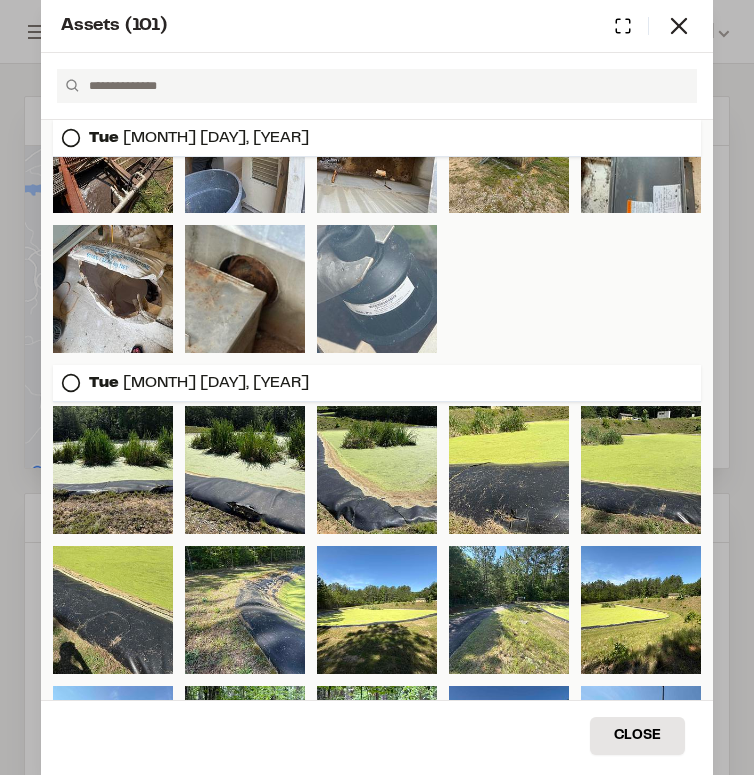 scroll, scrollTop: 200, scrollLeft: 0, axis: vertical 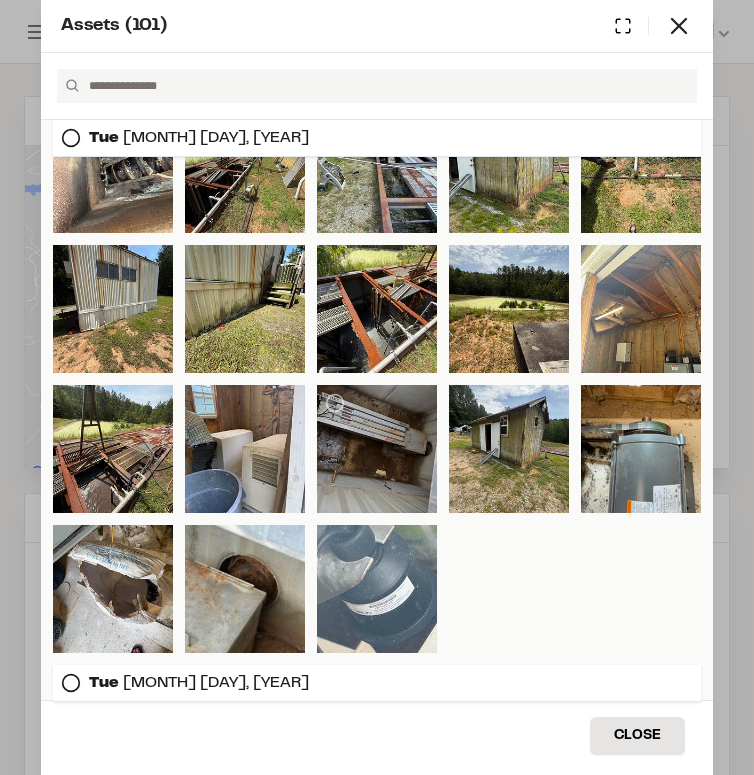 click at bounding box center (377, 449) 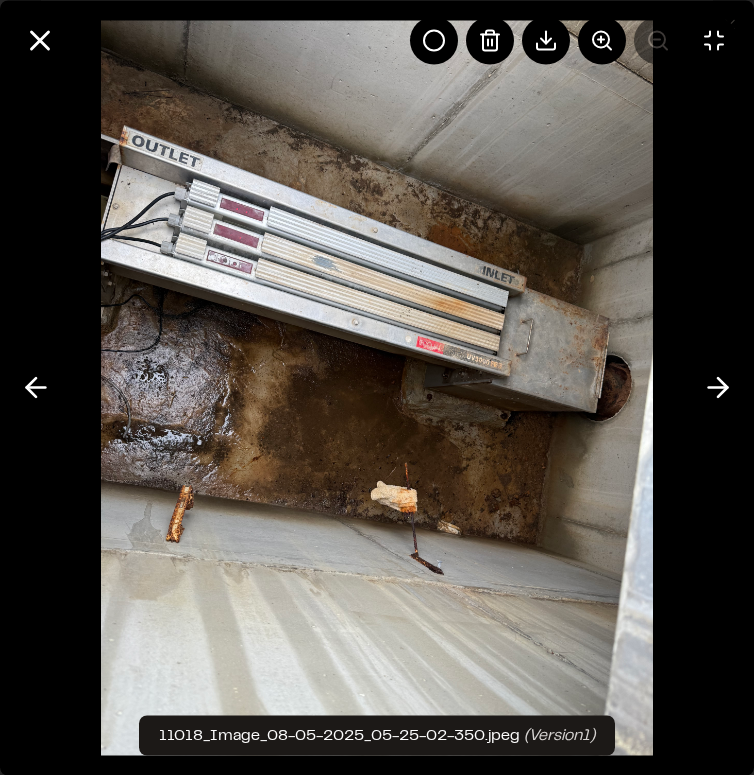 click at bounding box center (376, 387) 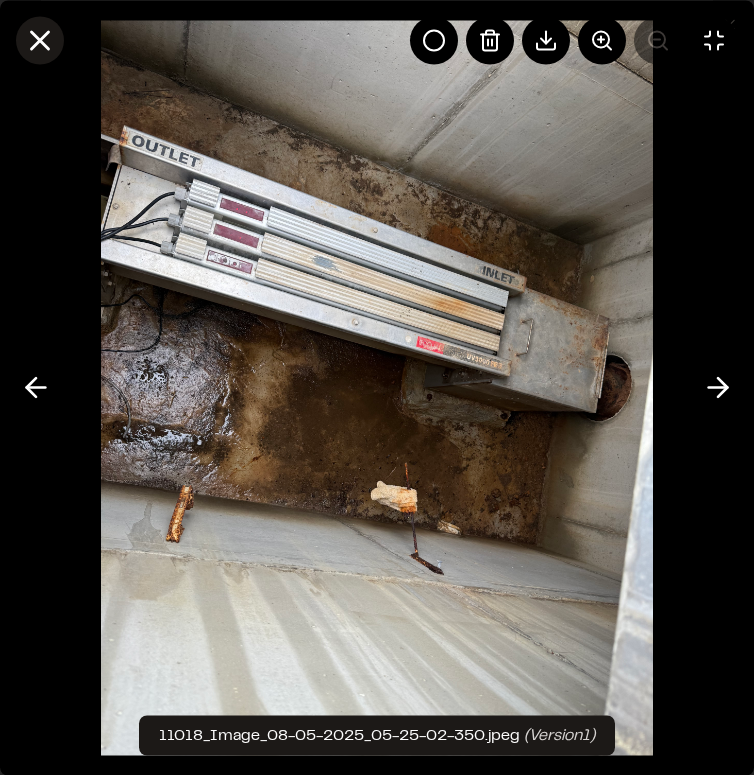 click 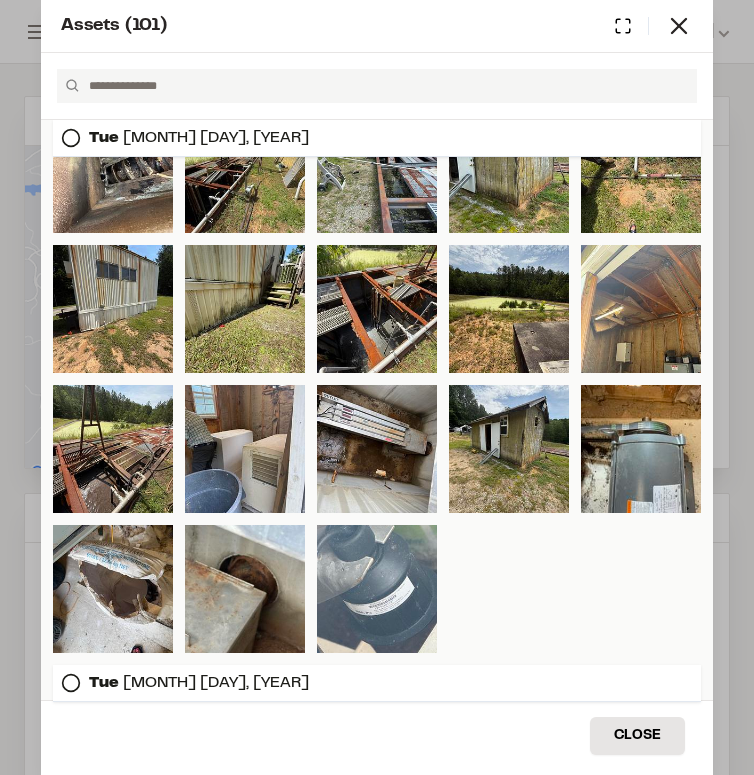 scroll, scrollTop: 300, scrollLeft: 0, axis: vertical 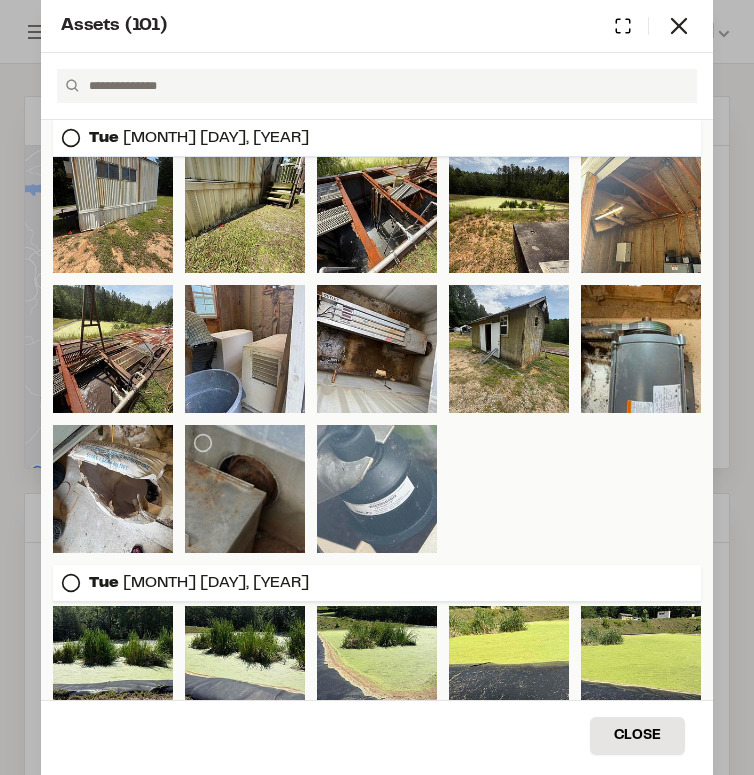 click at bounding box center (245, 489) 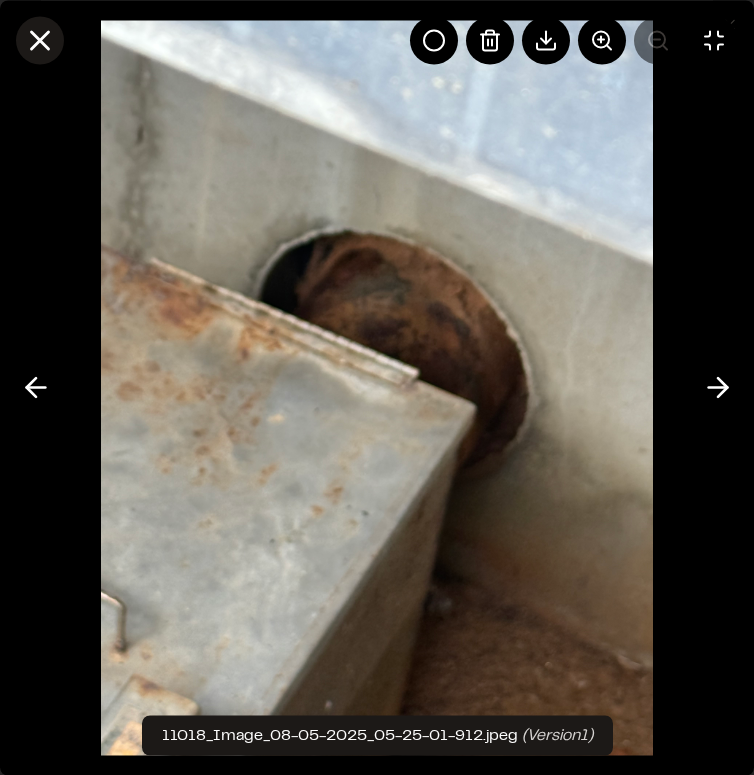 click 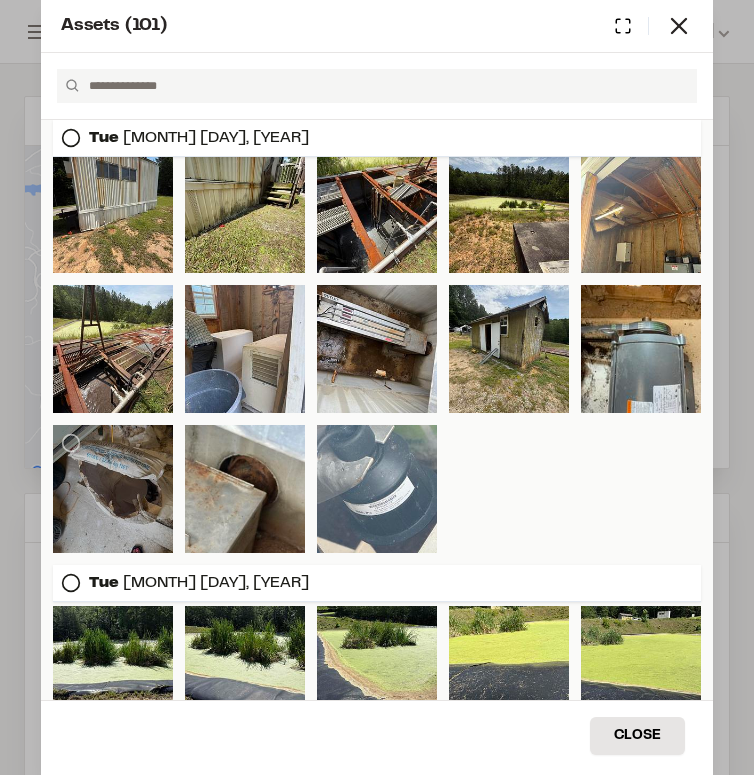 click at bounding box center [113, 489] 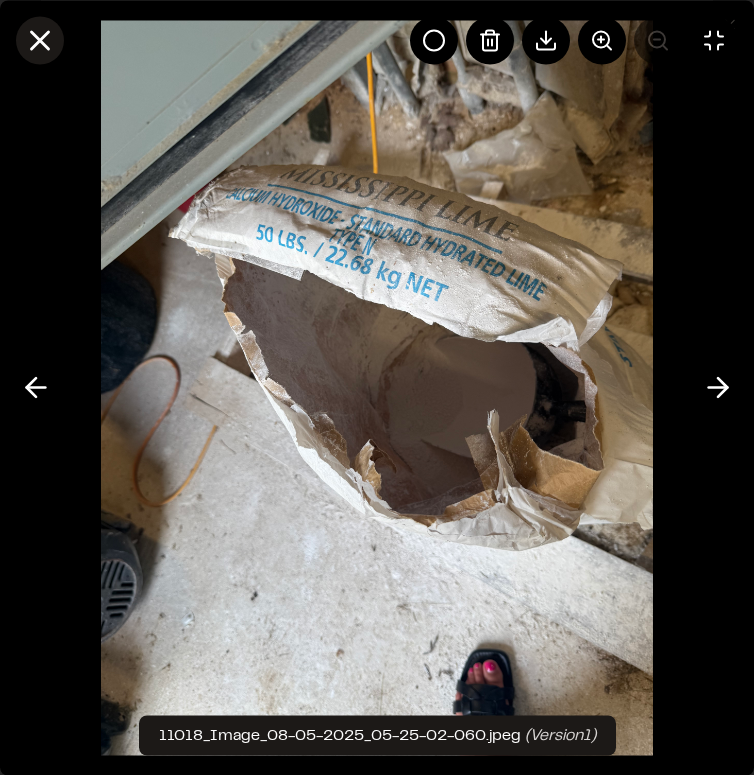 click 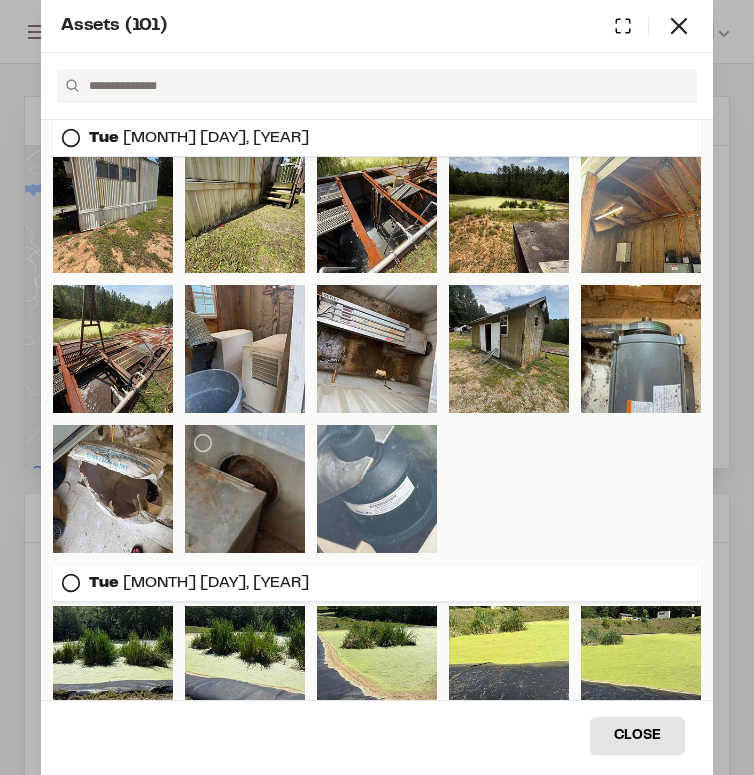 click at bounding box center (245, 489) 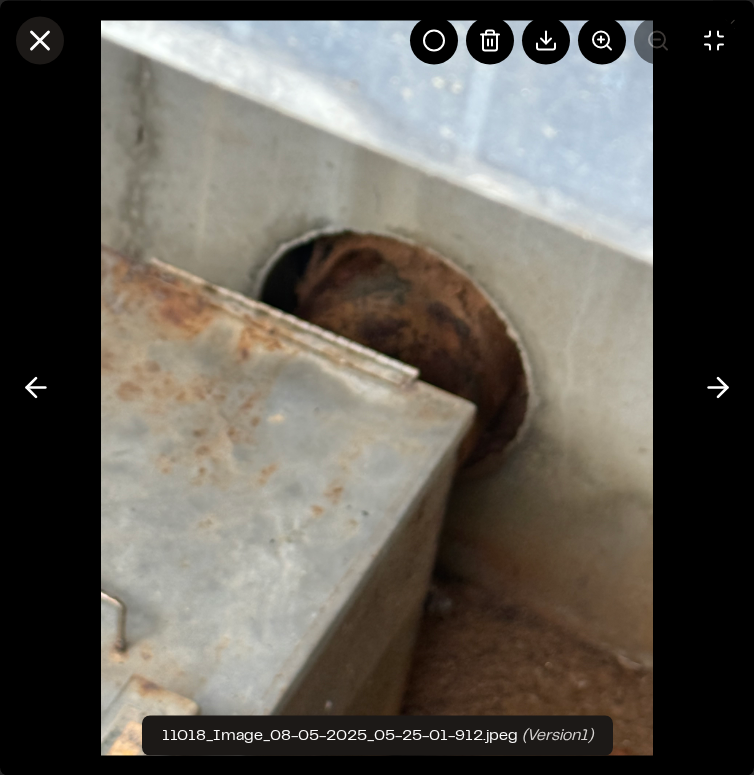 click 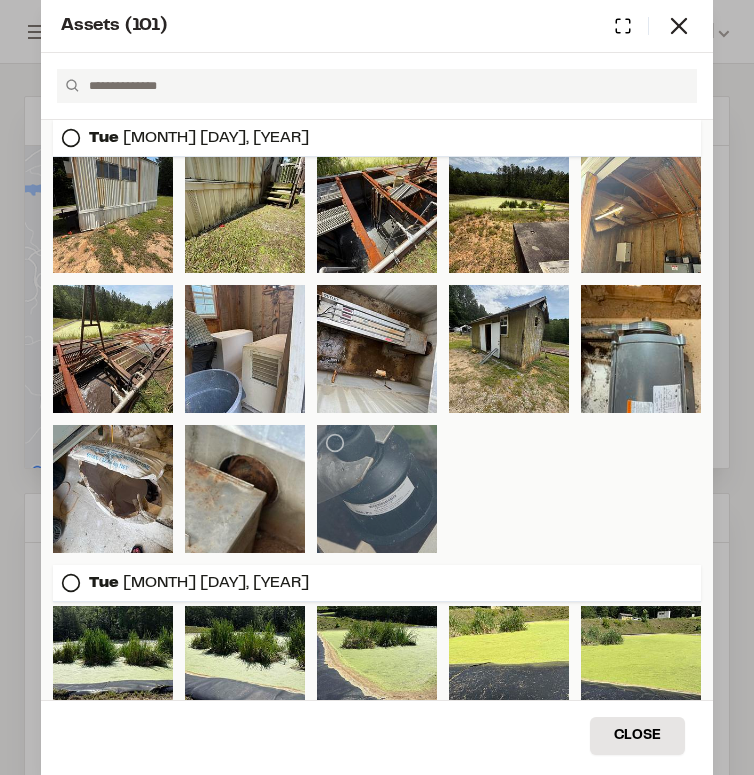 click at bounding box center (377, 489) 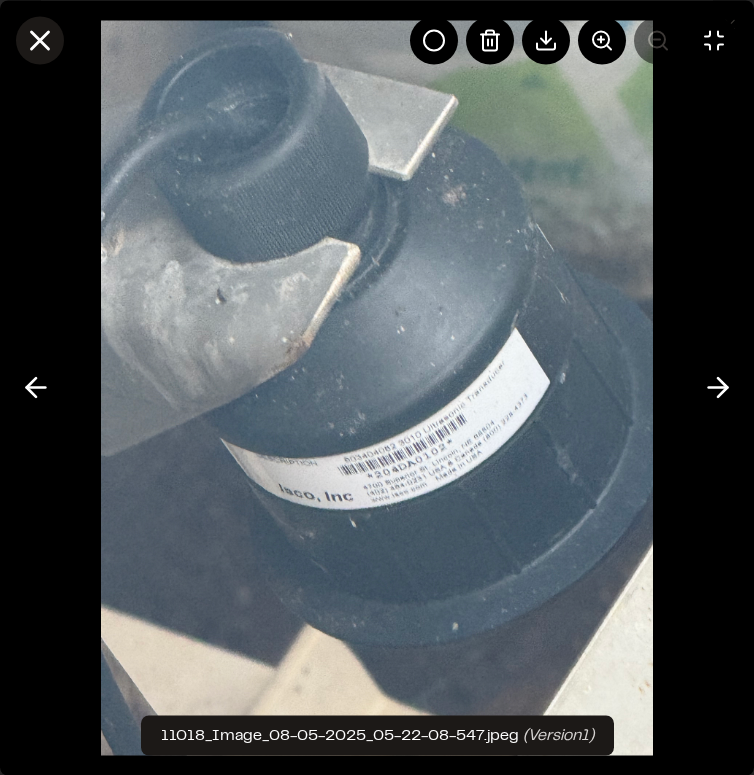 click 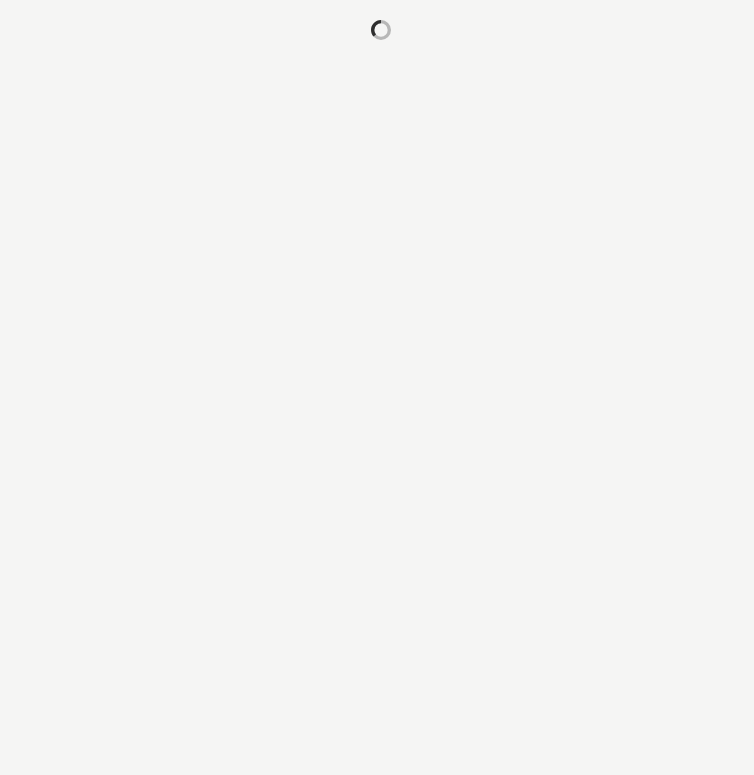 scroll, scrollTop: 0, scrollLeft: 0, axis: both 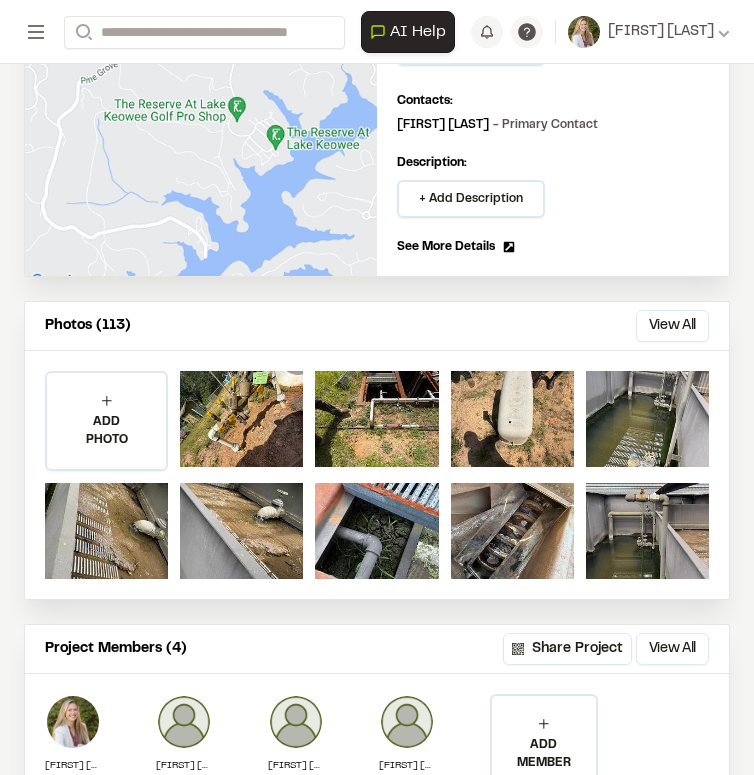 click on "Photos (113) View All ... Close   Select   Download   Zoom to Pin   Unselect   Download   Zoom to Pin   Select   Download" at bounding box center [377, 326] 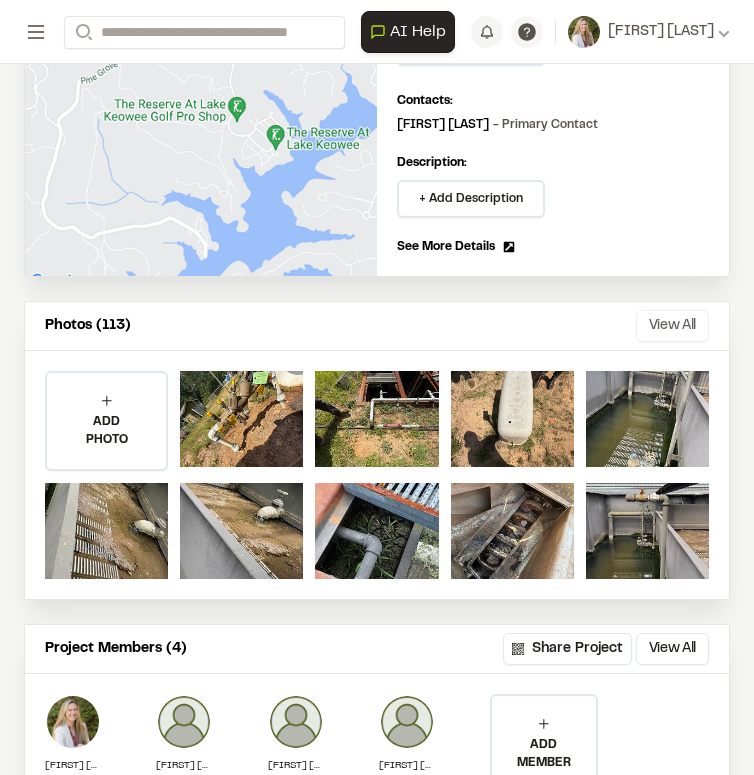 click on "View All" at bounding box center (672, 326) 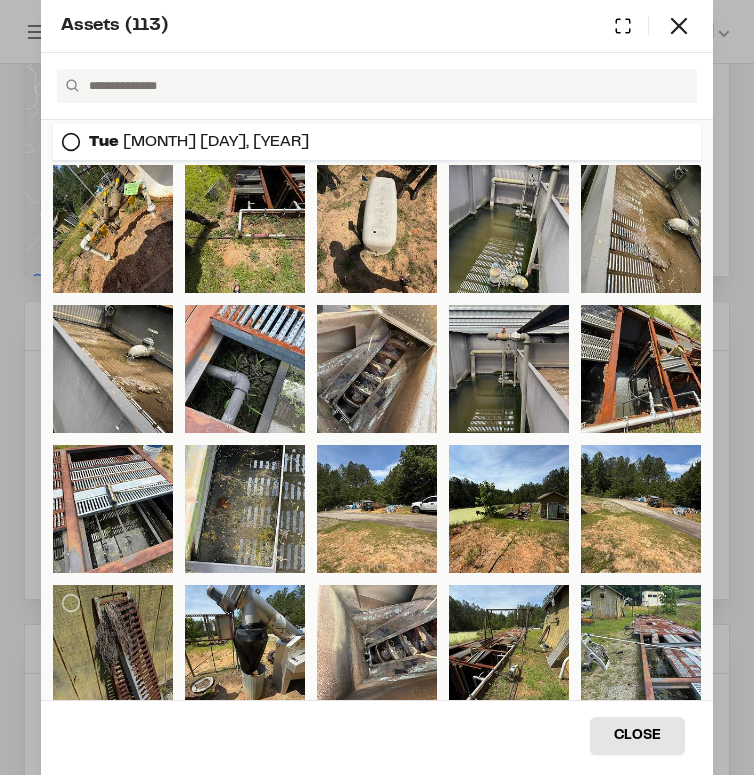 click at bounding box center (113, 649) 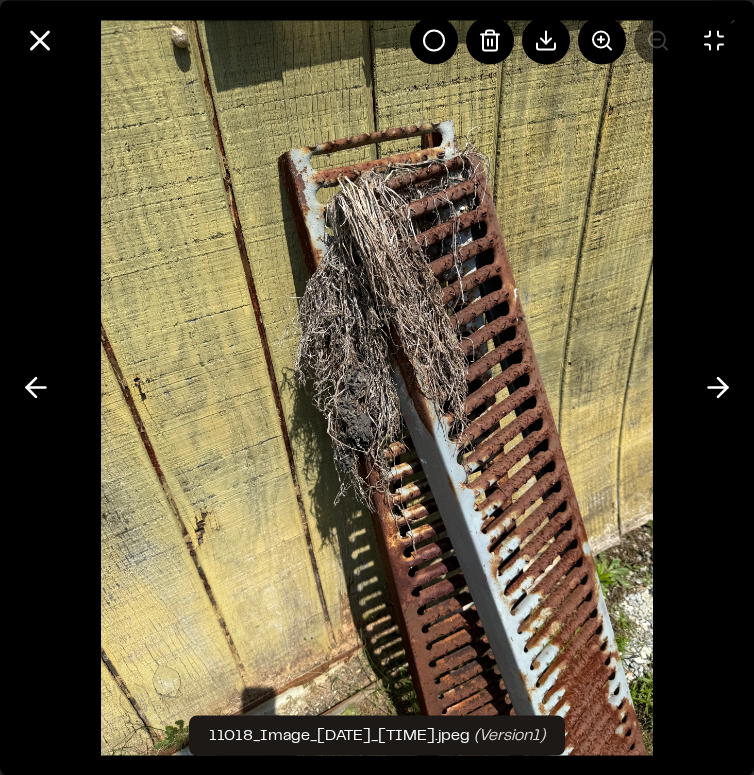 click at bounding box center (376, 387) 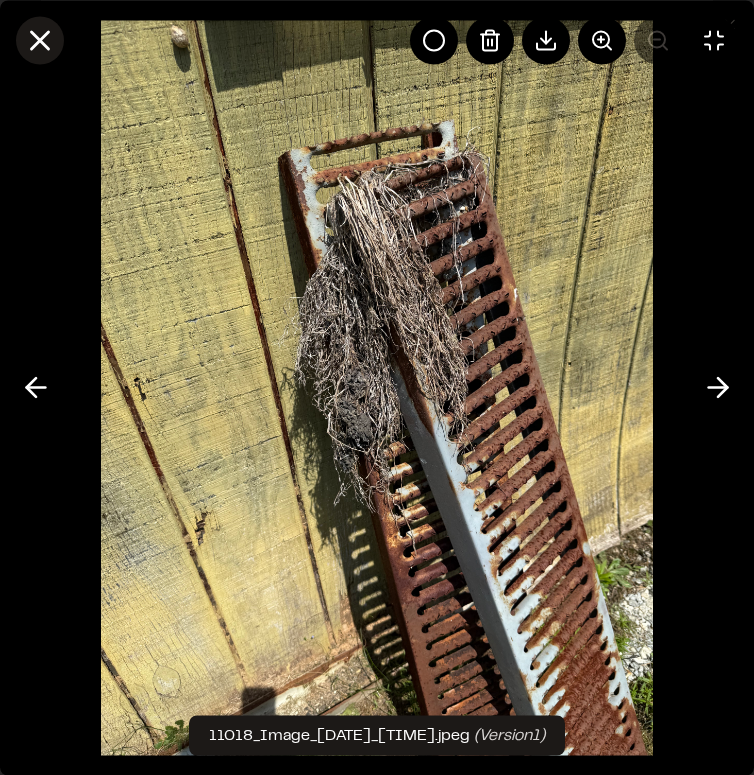 click 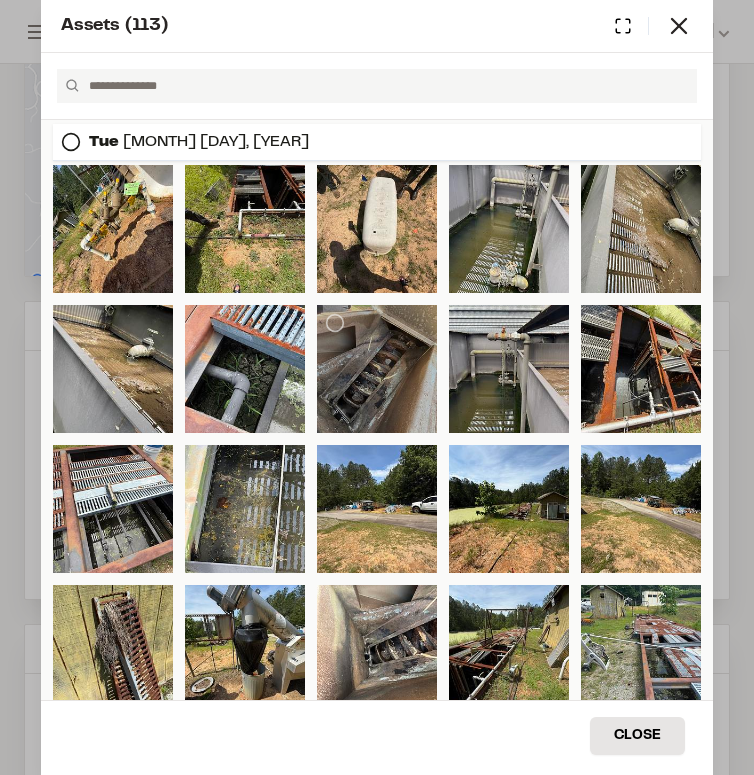 click at bounding box center (377, 369) 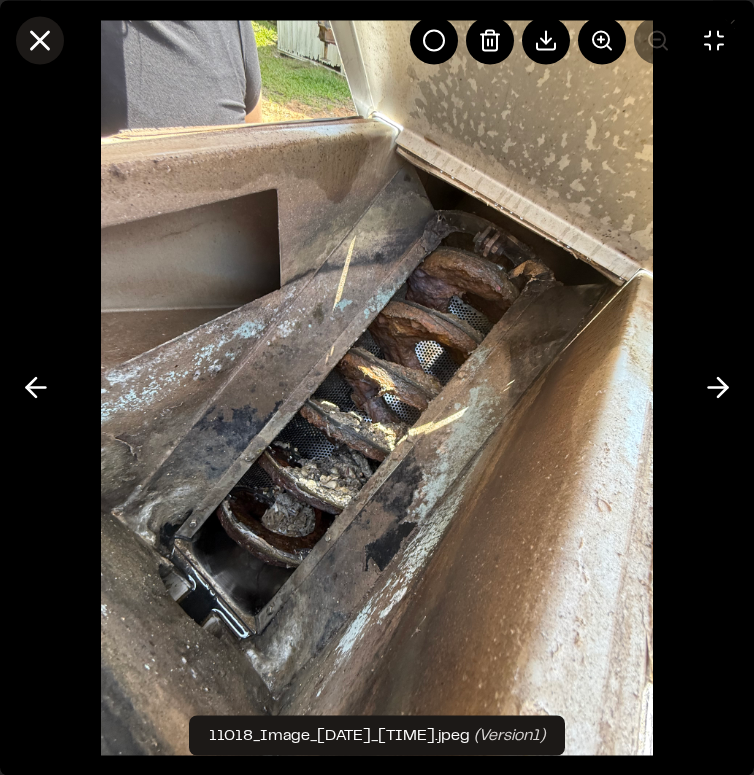 click 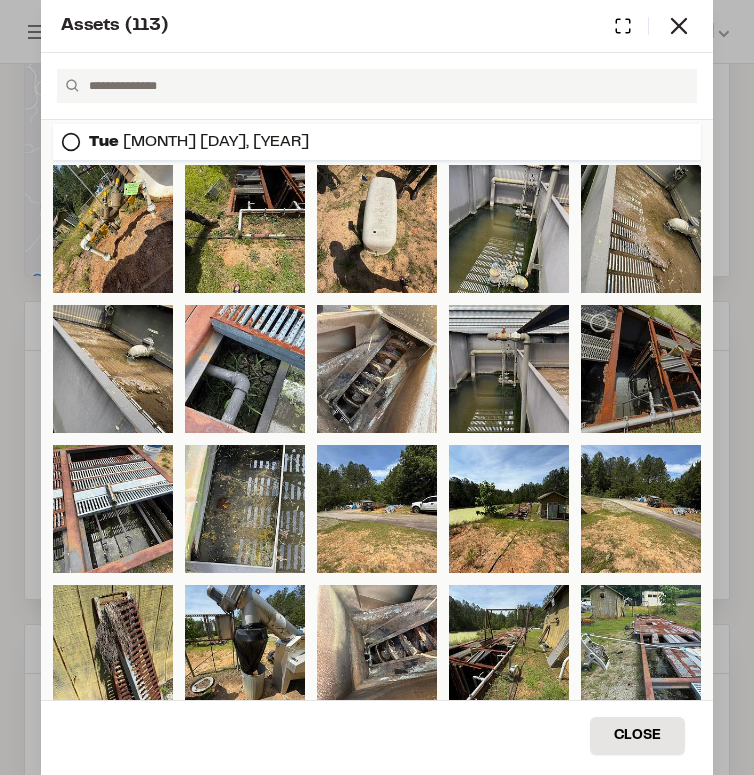 click at bounding box center [641, 369] 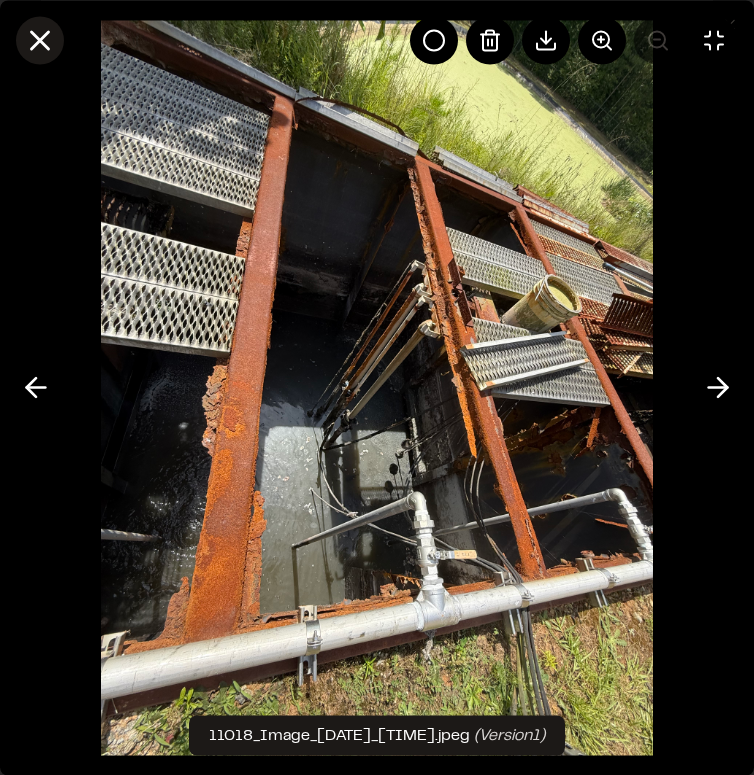 click 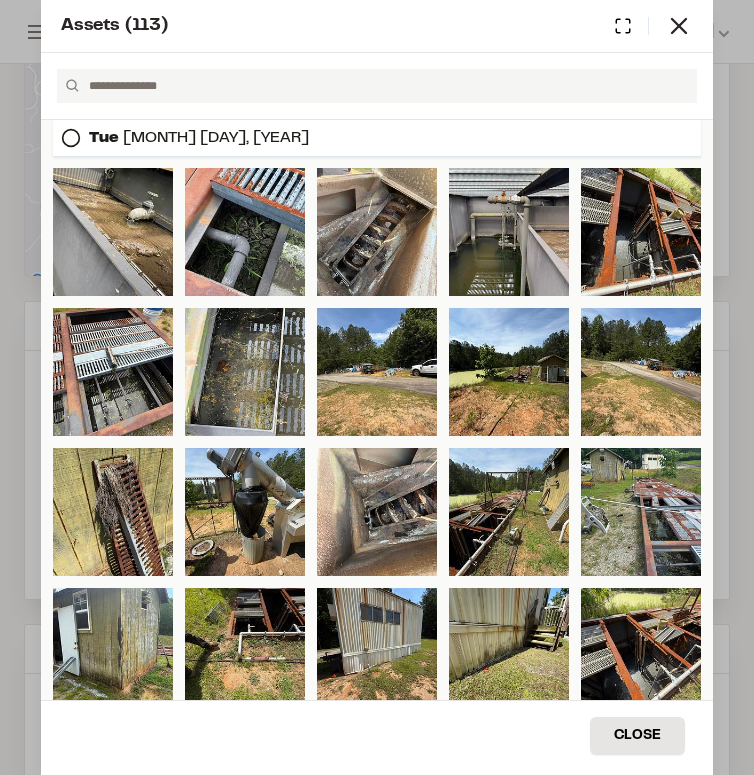 scroll, scrollTop: 0, scrollLeft: 0, axis: both 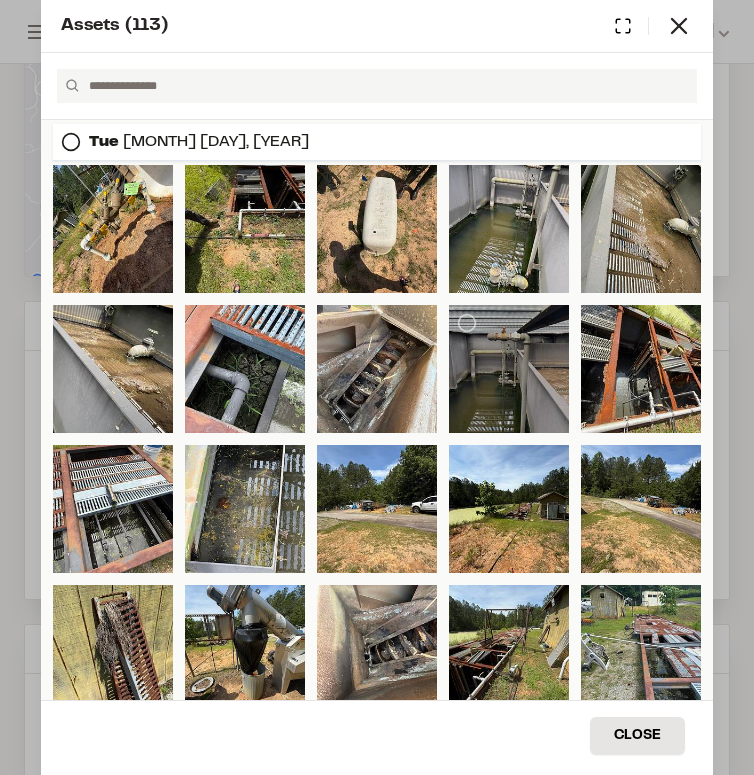 click at bounding box center [509, 369] 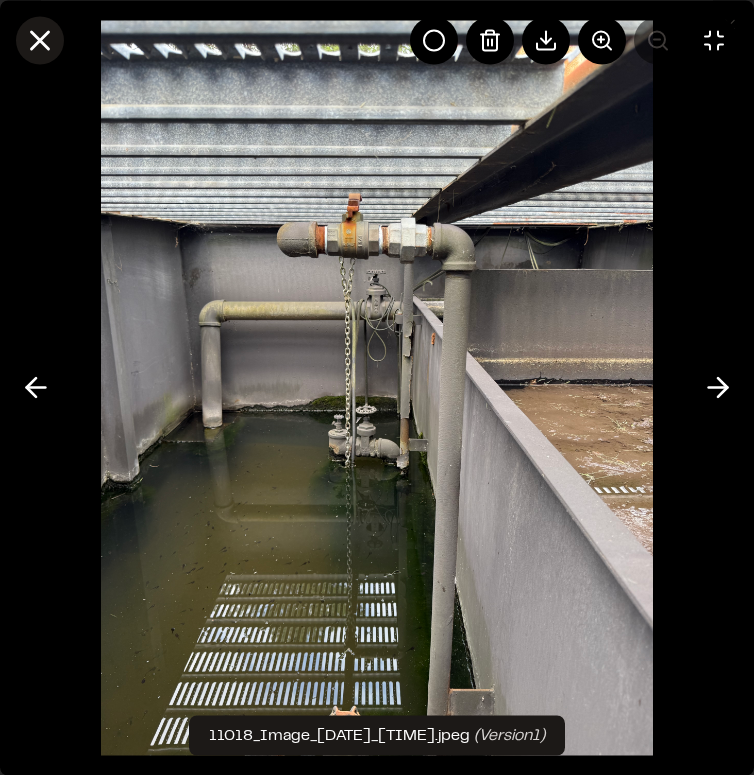 click 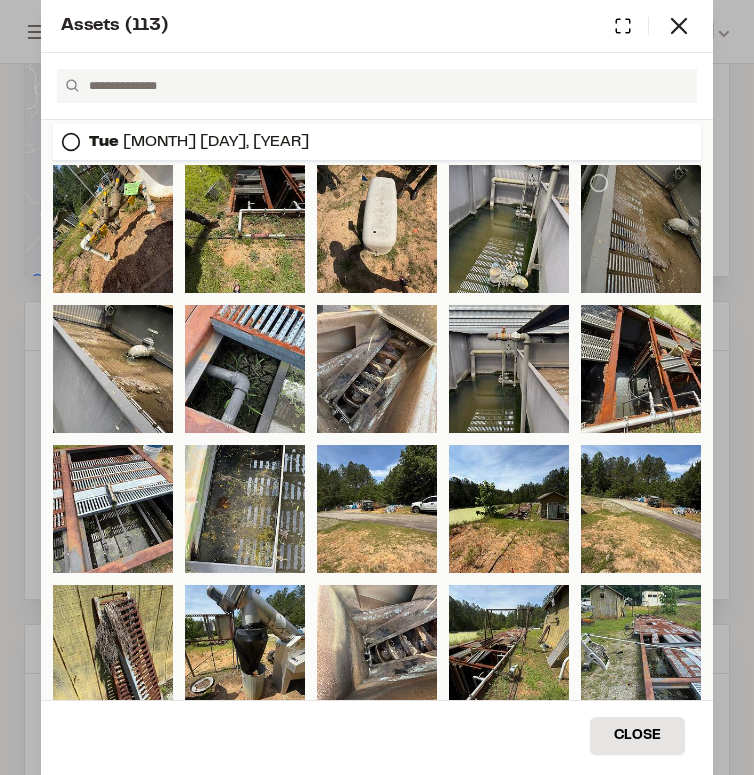 click at bounding box center (641, 229) 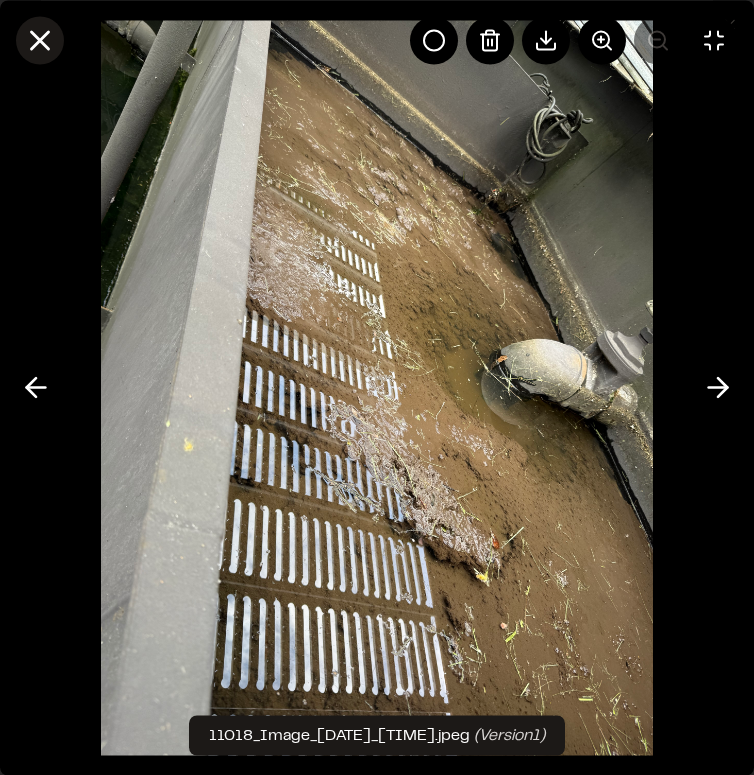 click 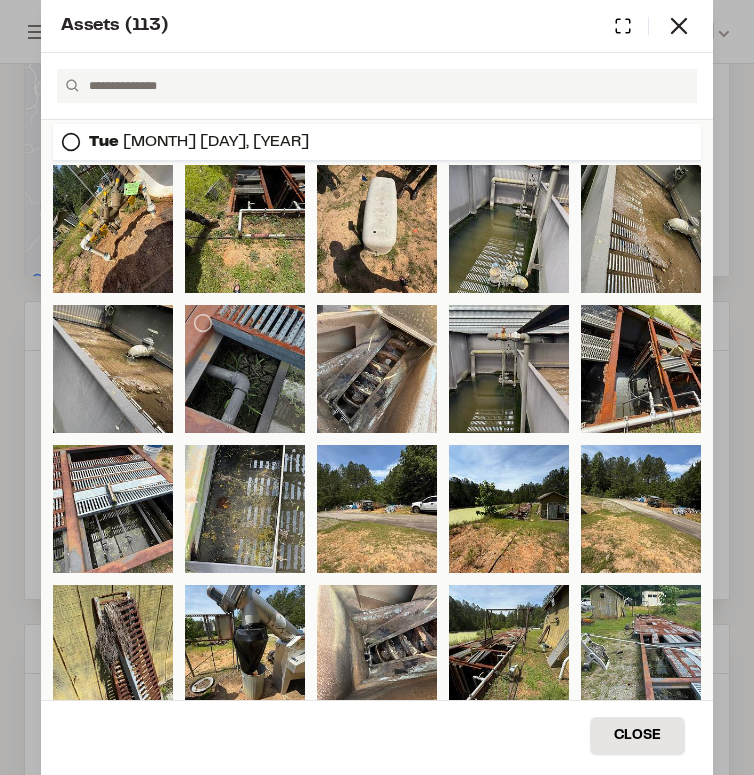 click at bounding box center [245, 369] 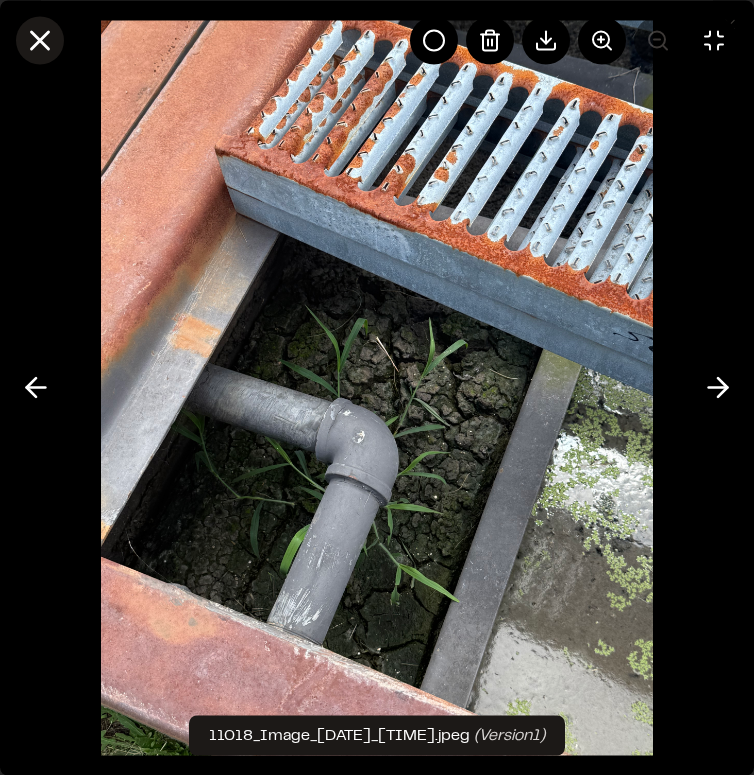 click 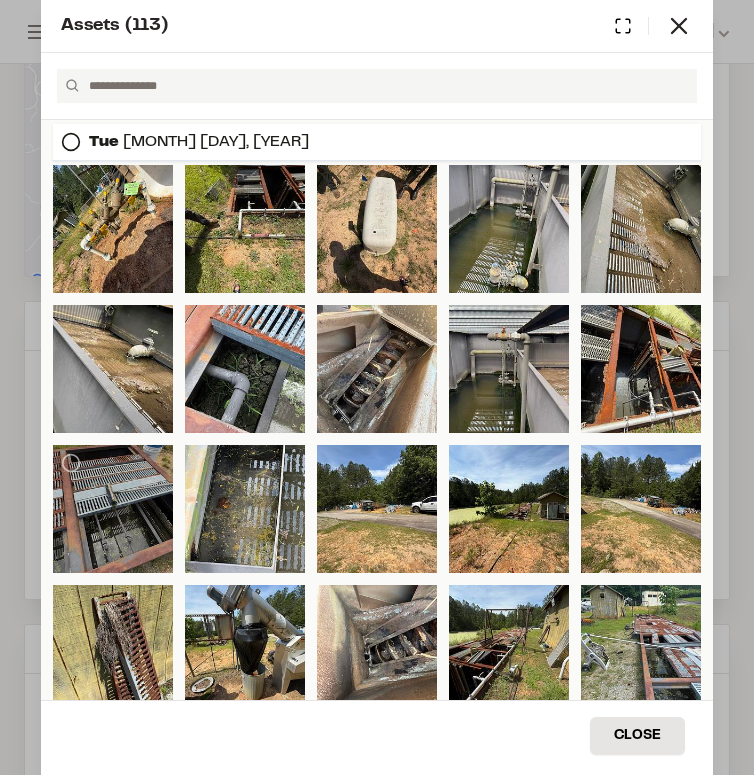 click at bounding box center (113, 509) 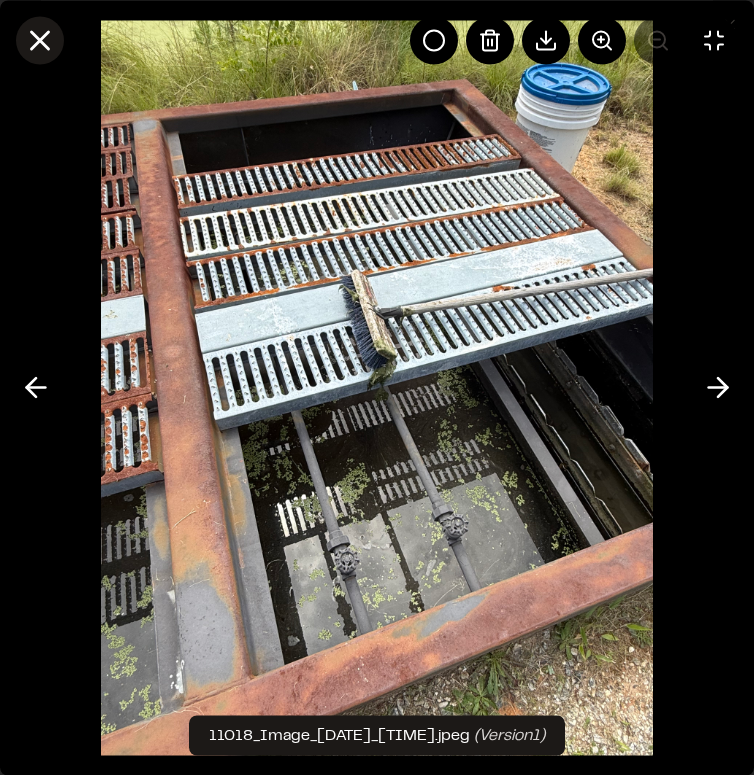 click 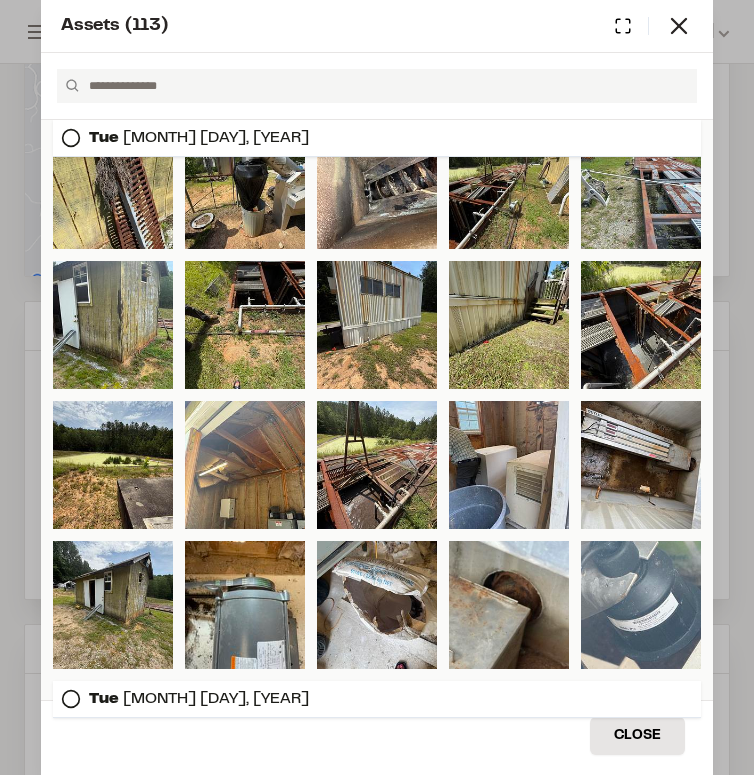 scroll, scrollTop: 500, scrollLeft: 0, axis: vertical 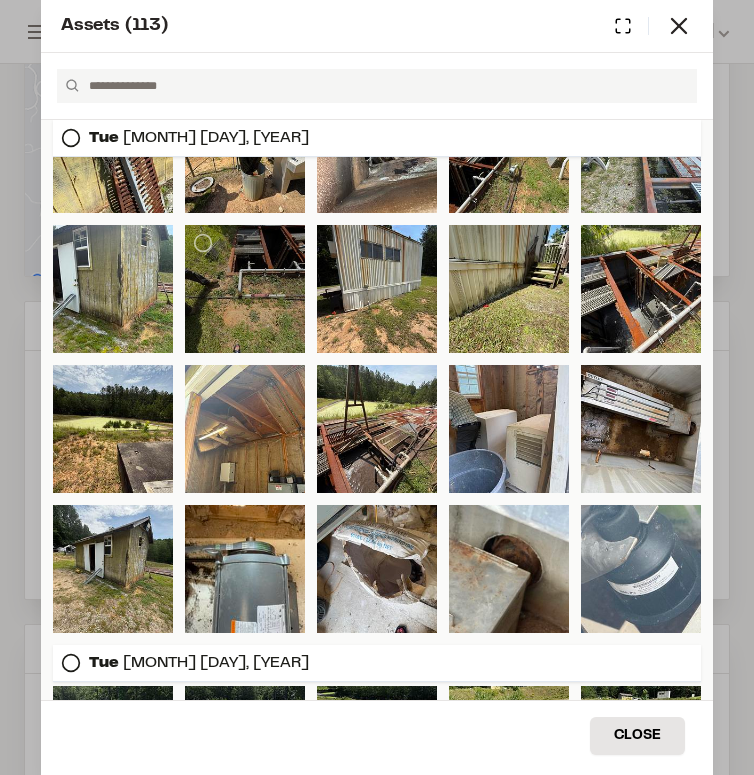 click at bounding box center (245, 289) 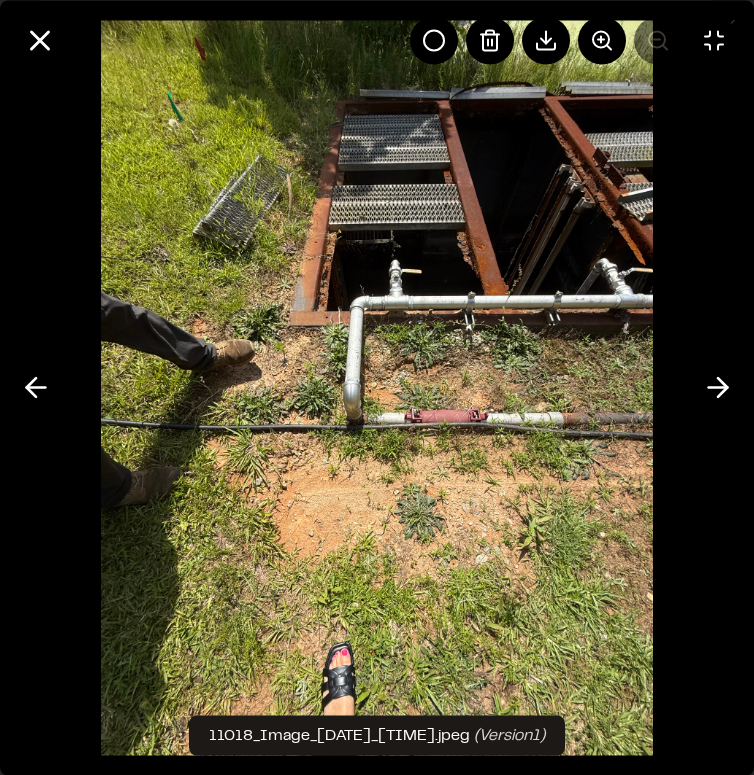 click at bounding box center [376, 387] 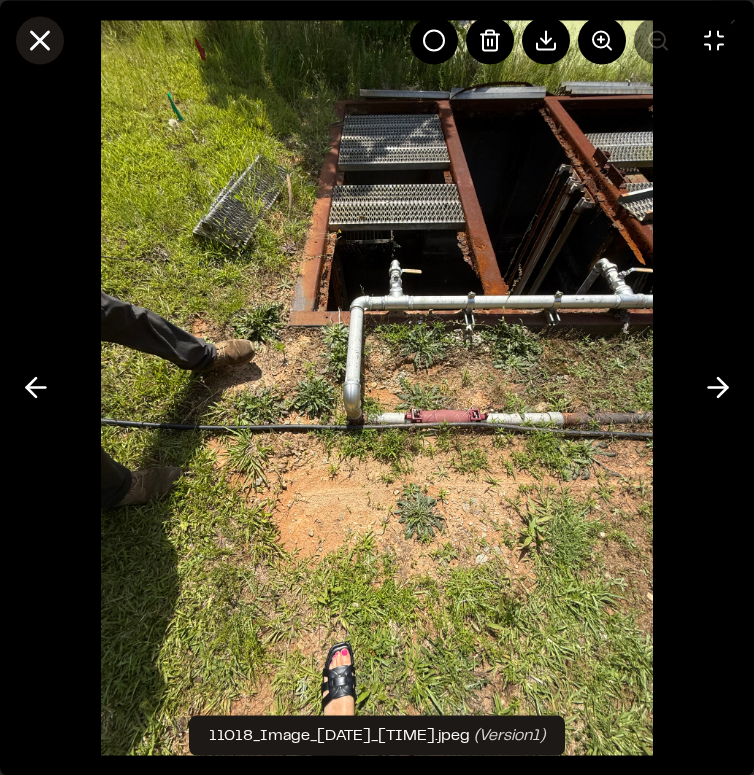click 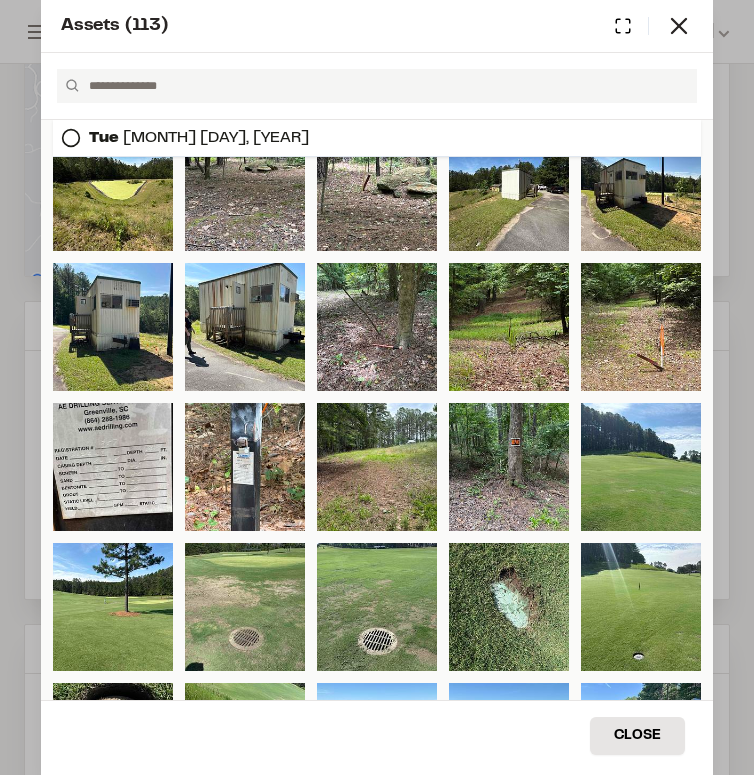 scroll, scrollTop: 1143, scrollLeft: 0, axis: vertical 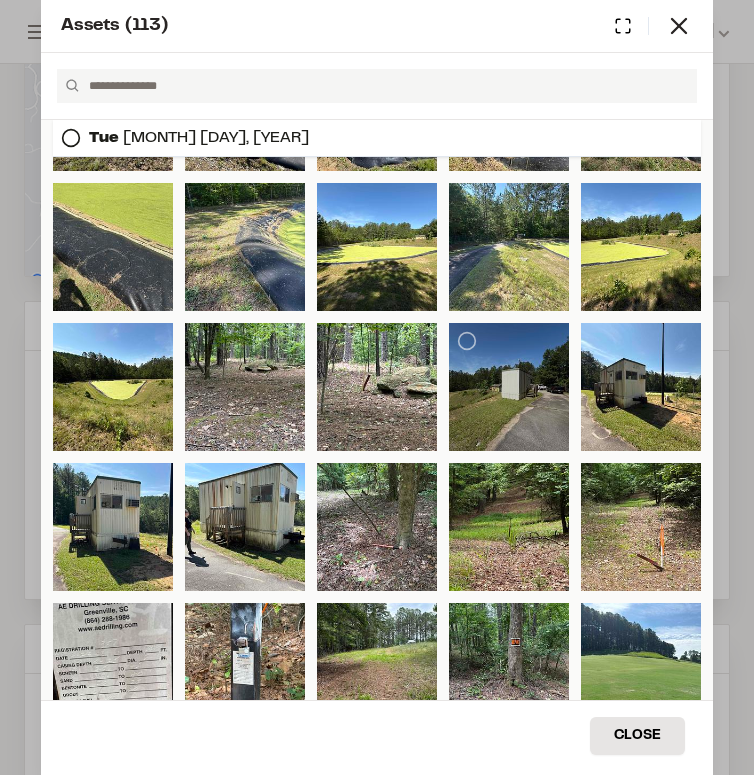 click at bounding box center (509, 387) 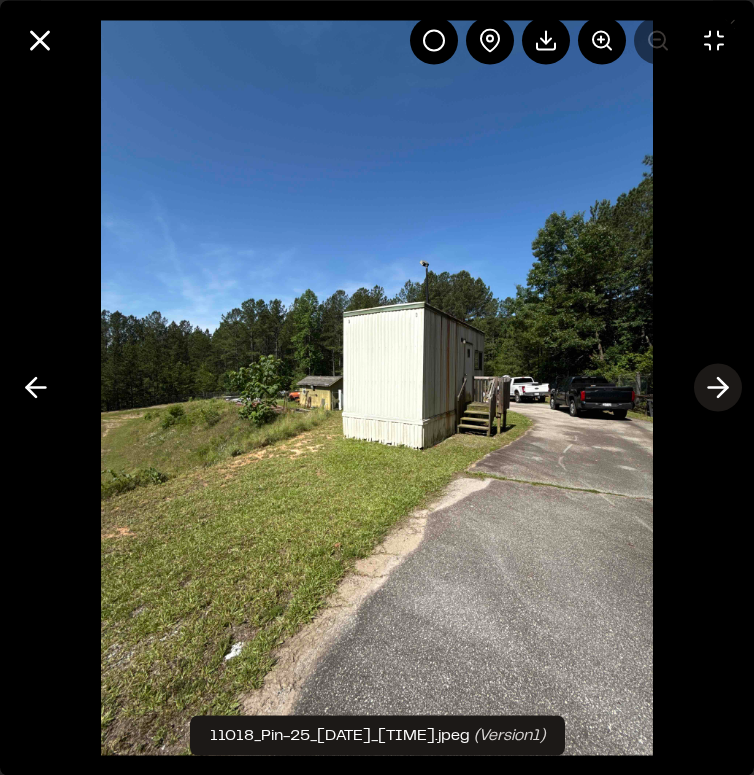 click 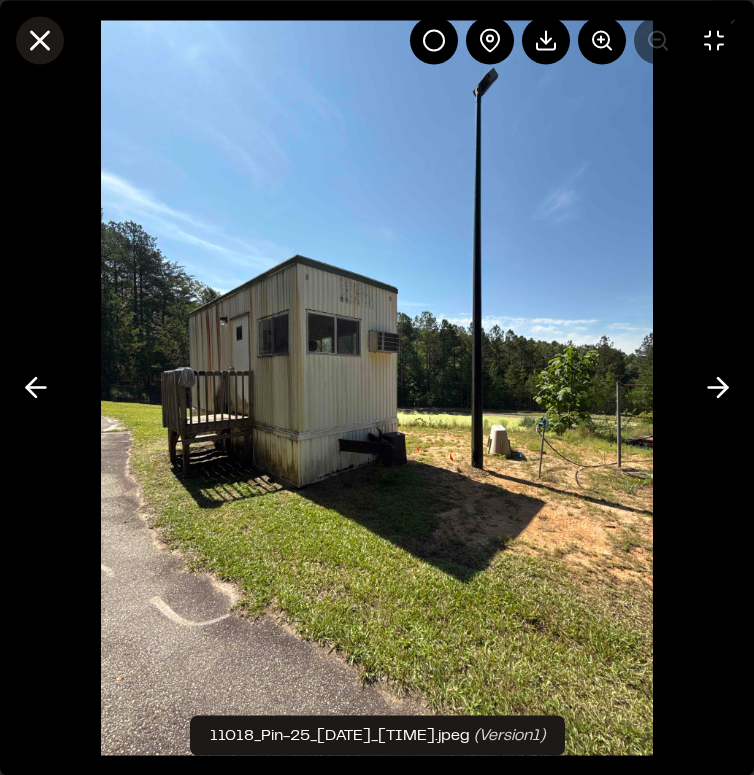 click 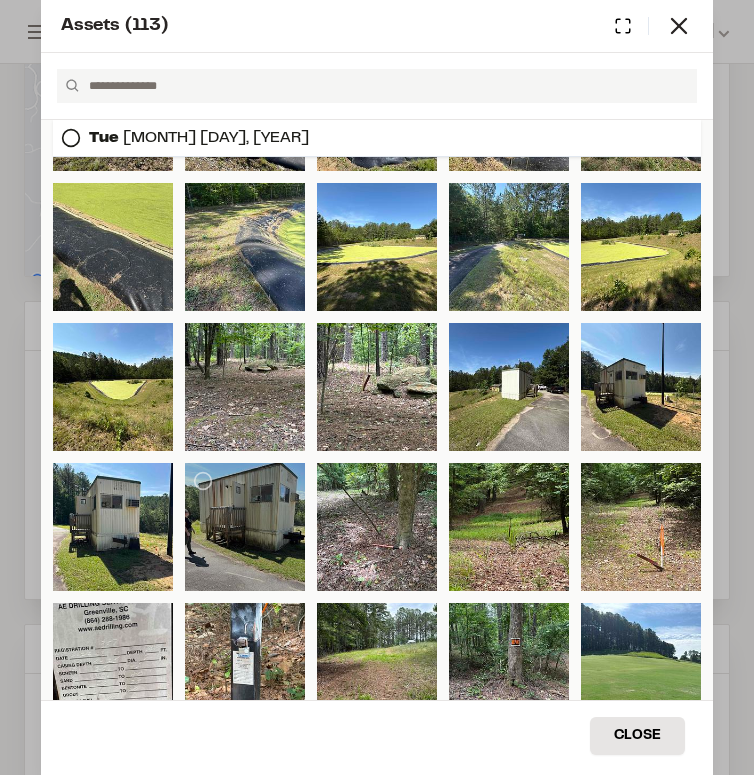 click at bounding box center (245, 527) 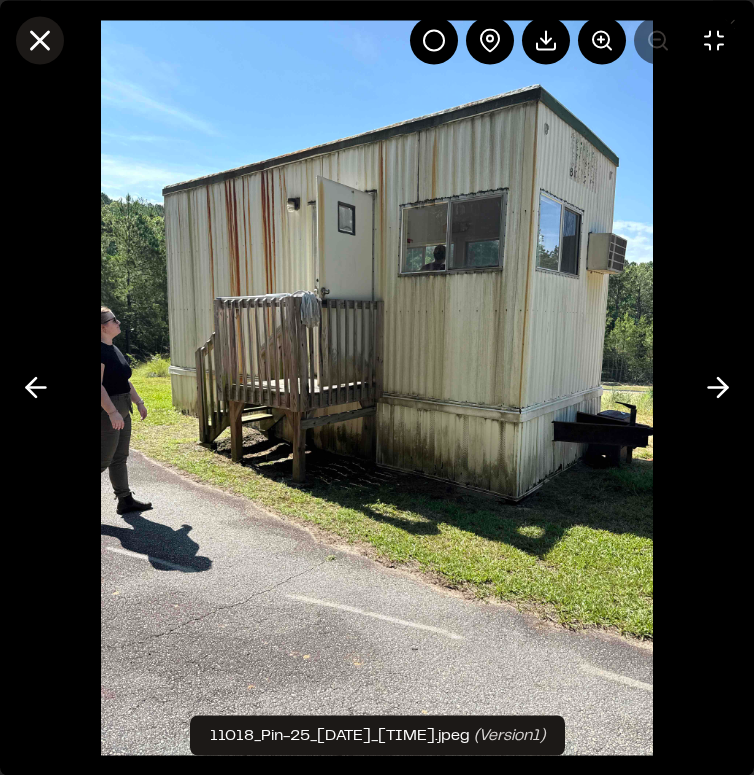 click 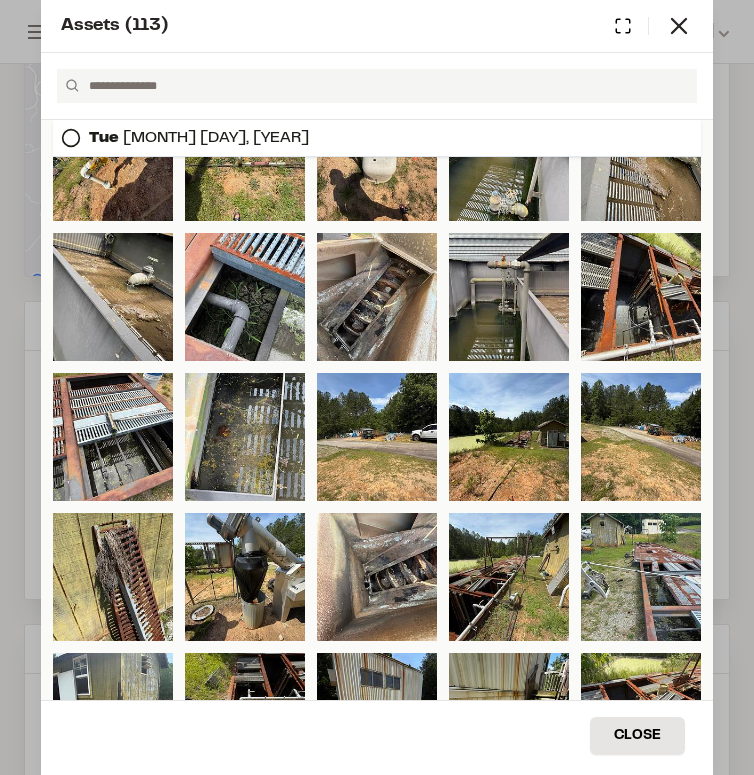 scroll, scrollTop: 0, scrollLeft: 0, axis: both 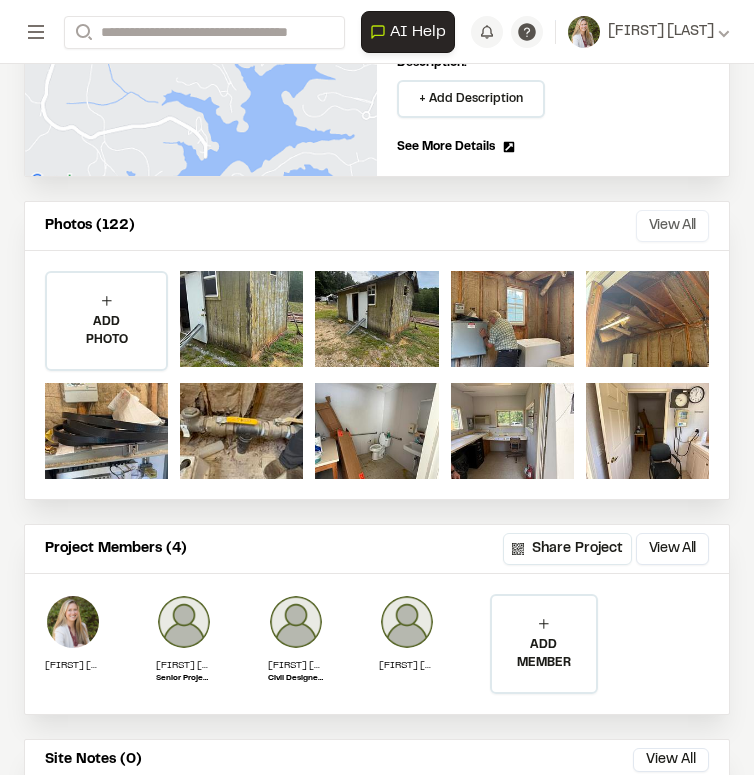 click on "View All" at bounding box center (672, 226) 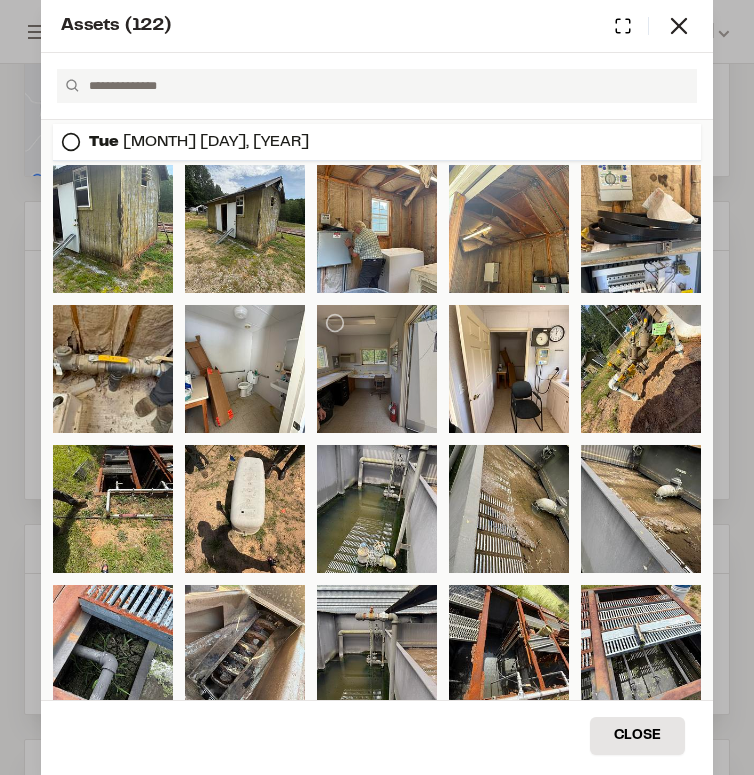 click at bounding box center [377, 369] 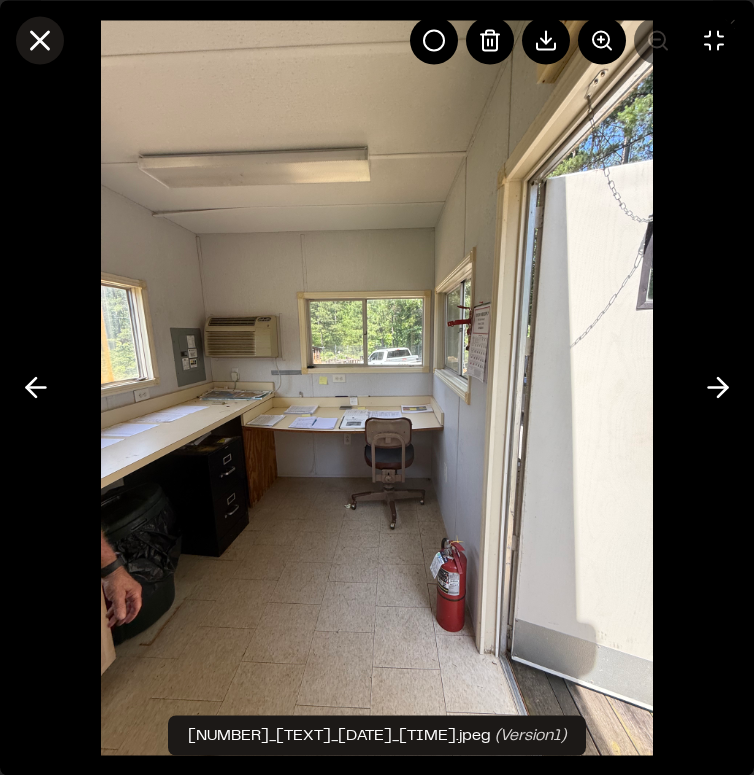 click 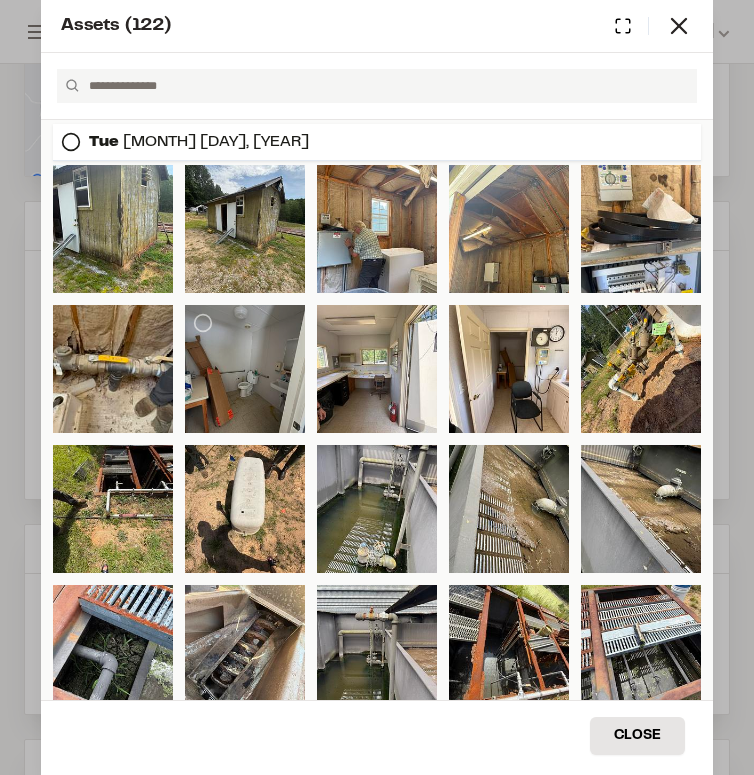 click at bounding box center (245, 369) 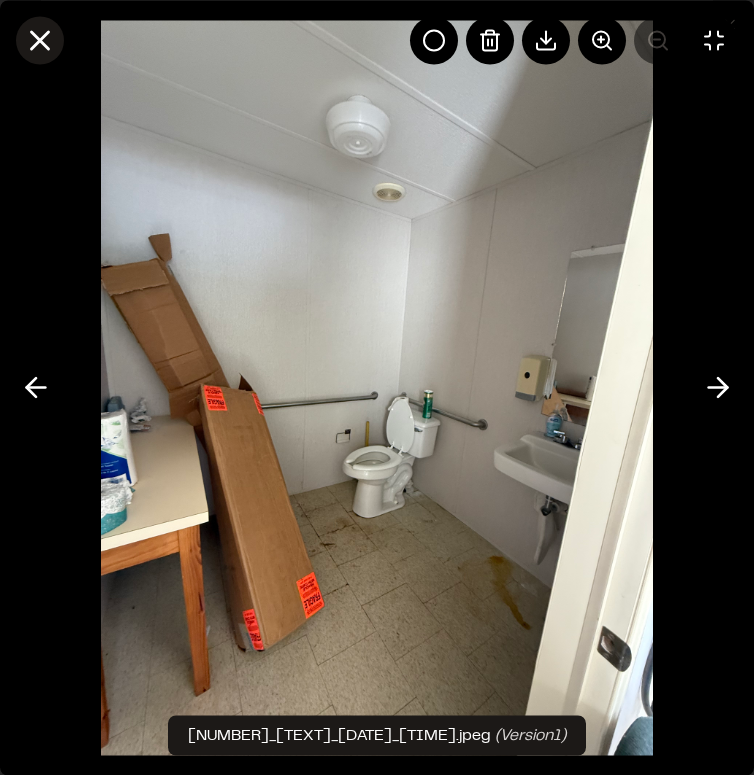 click 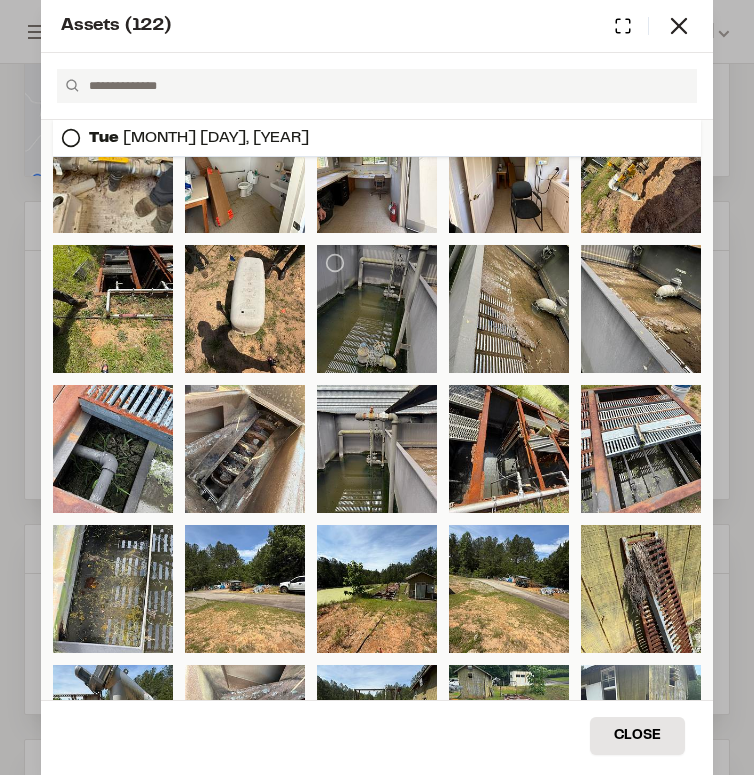 scroll, scrollTop: 0, scrollLeft: 0, axis: both 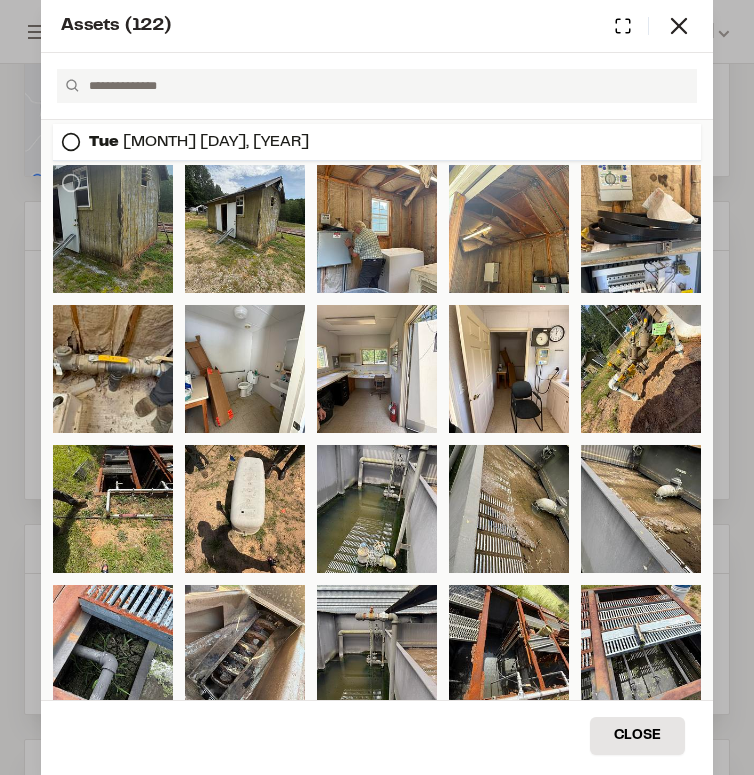 click at bounding box center [113, 229] 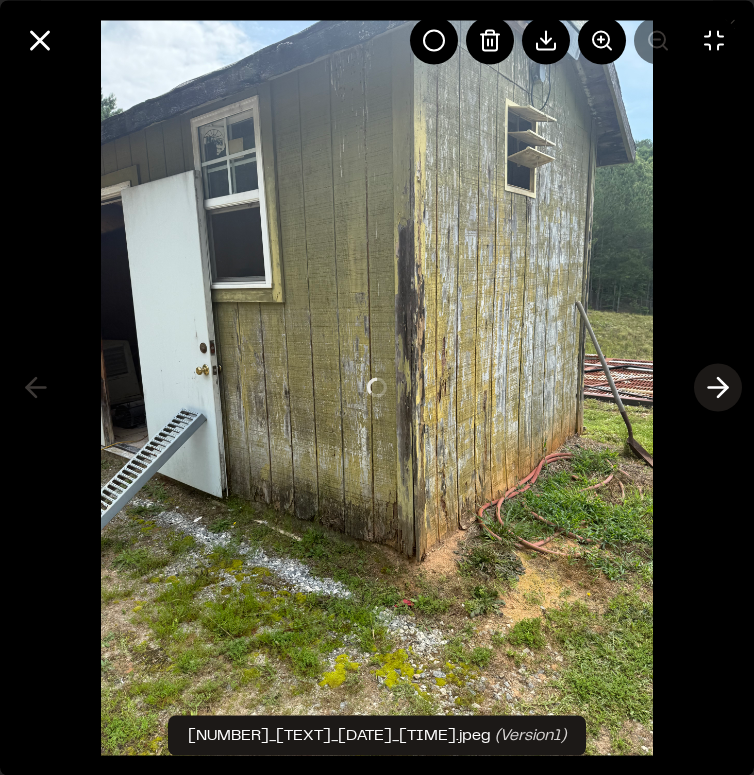 click 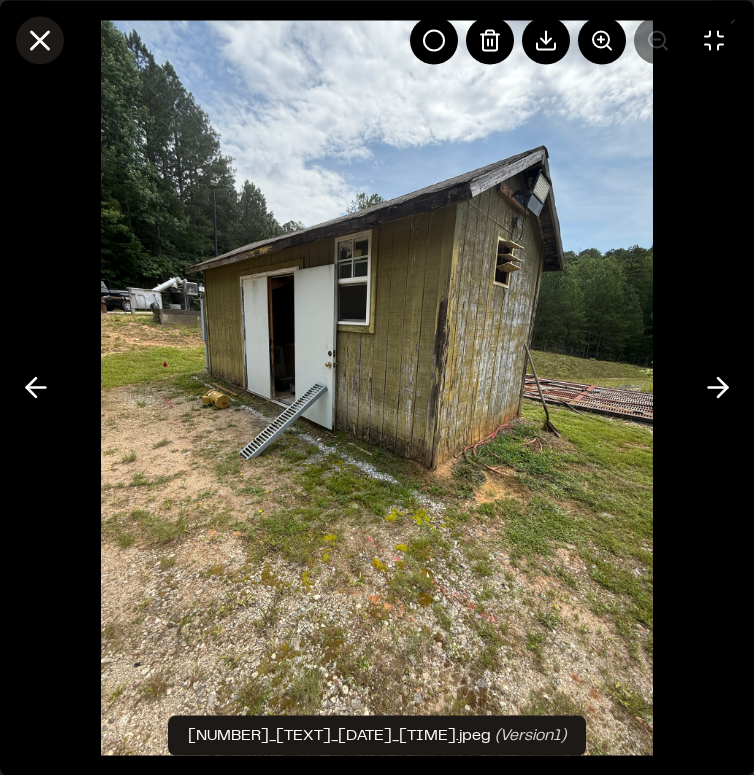 click 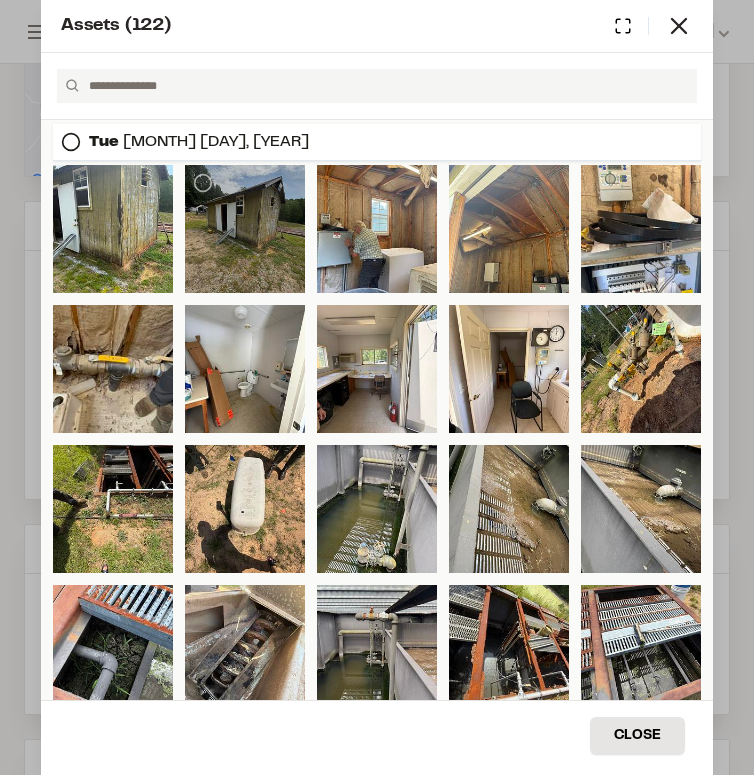 click at bounding box center [245, 229] 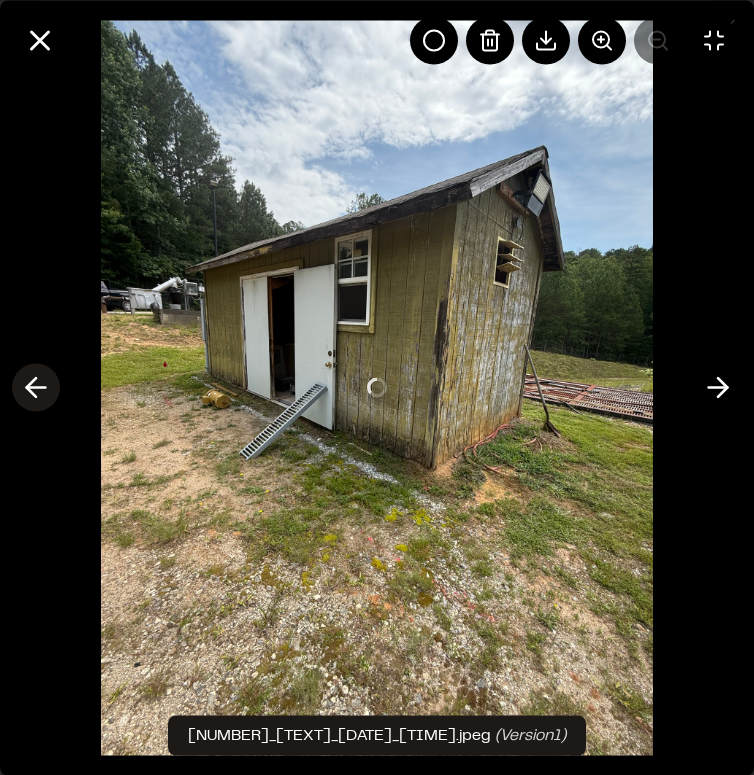 click 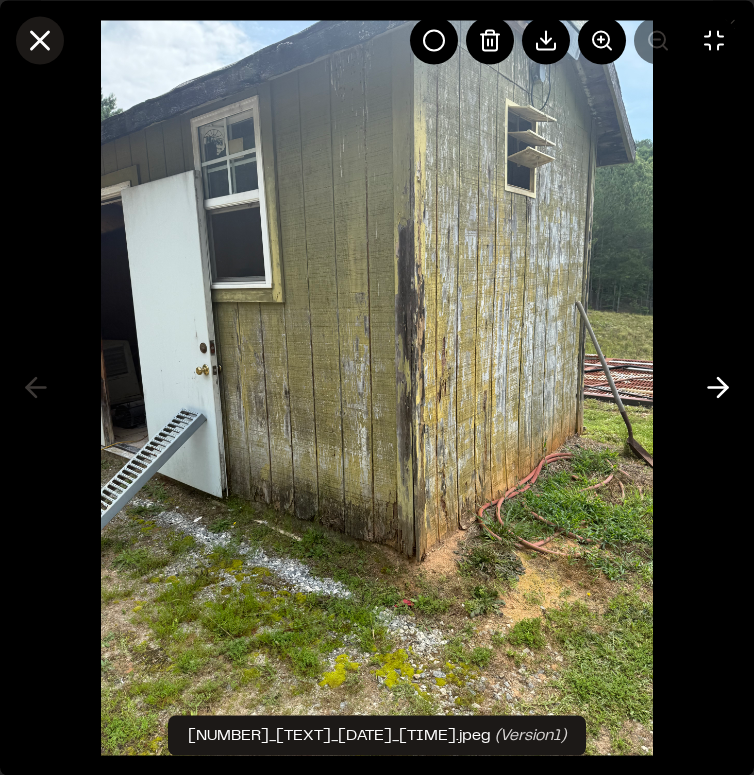 click 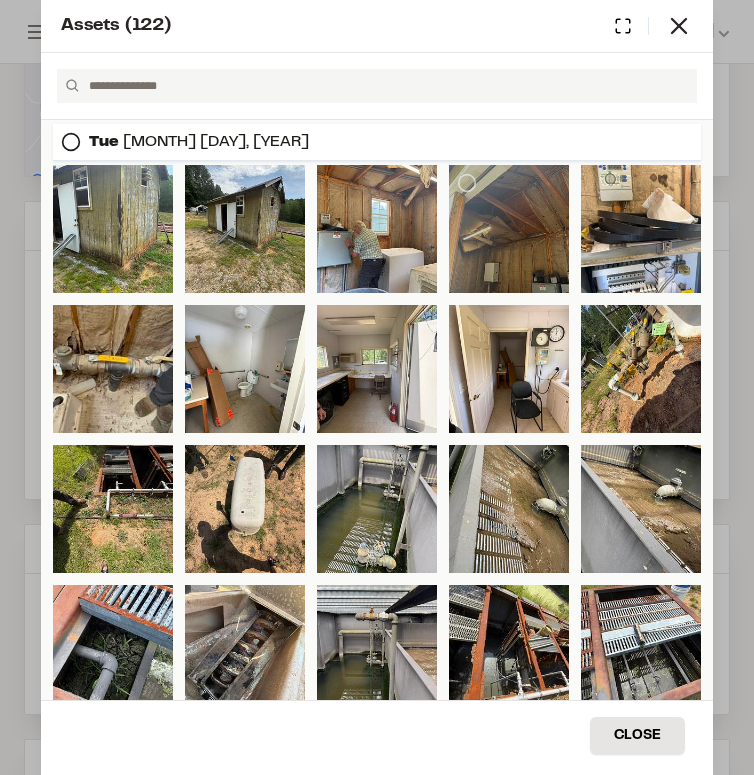 click at bounding box center (509, 229) 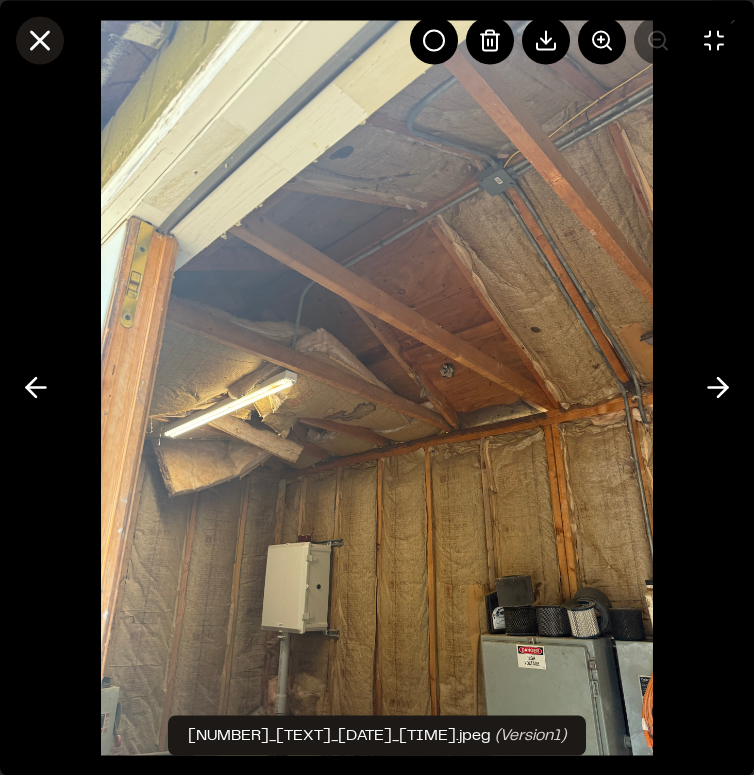 click 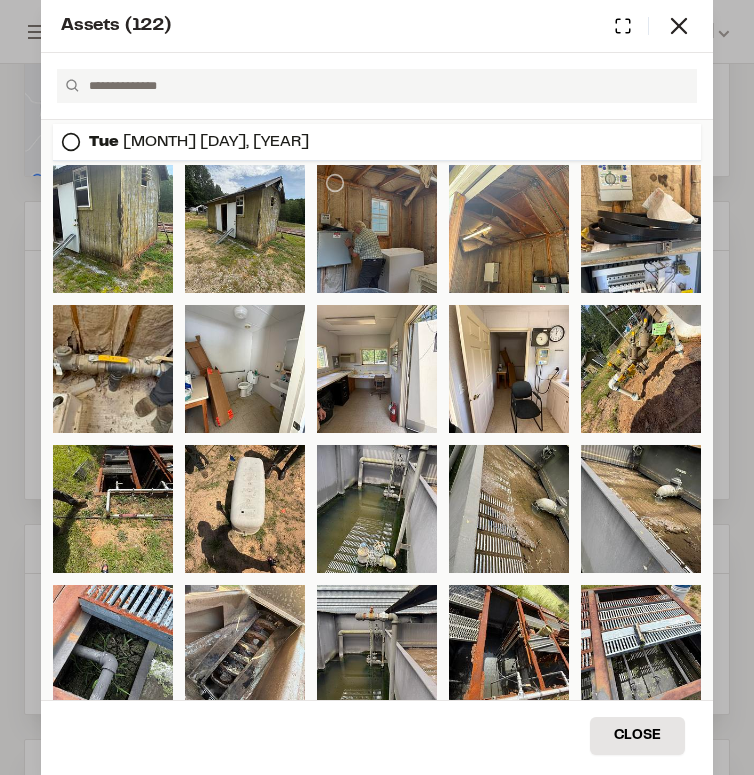 click at bounding box center [377, 229] 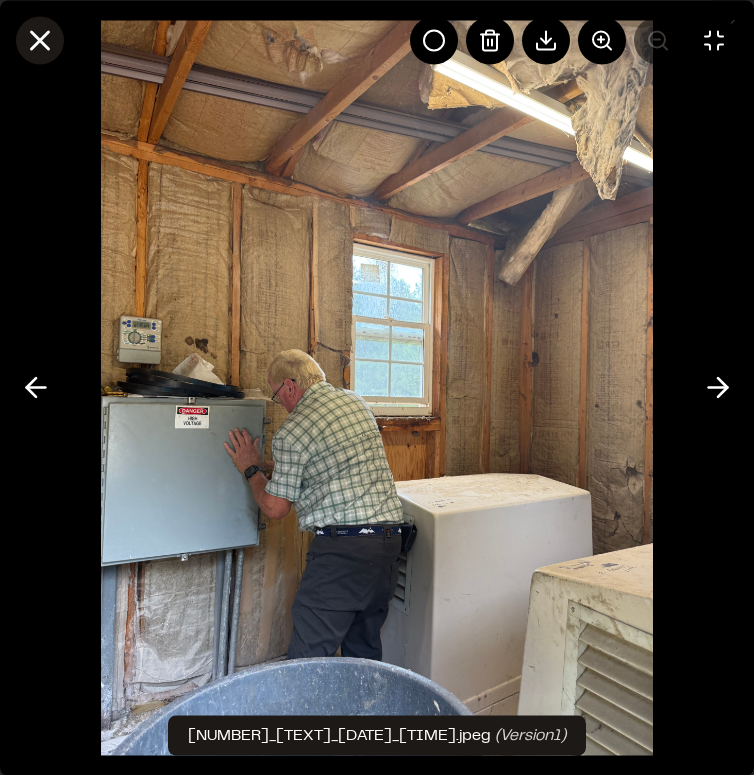 click 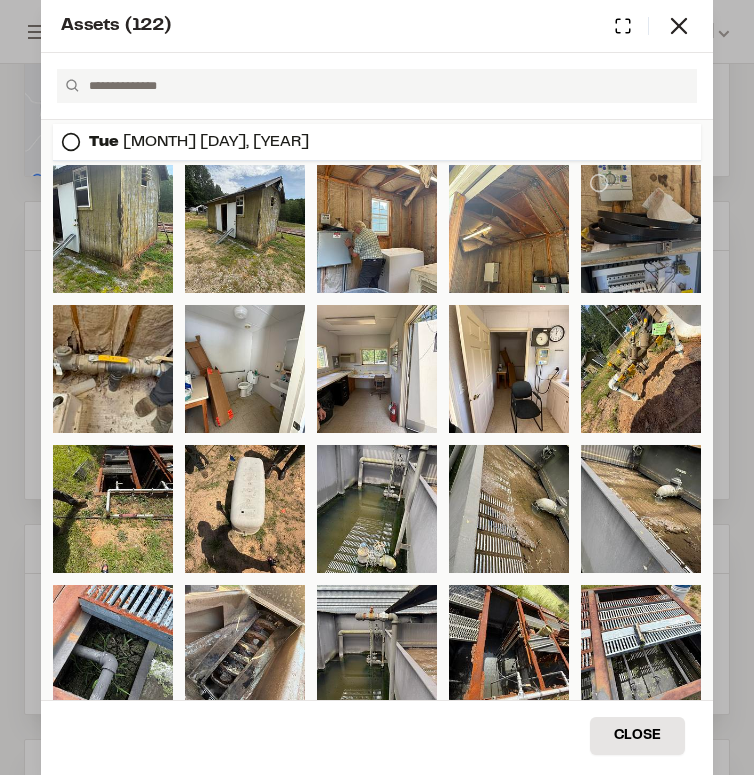 click at bounding box center (641, 229) 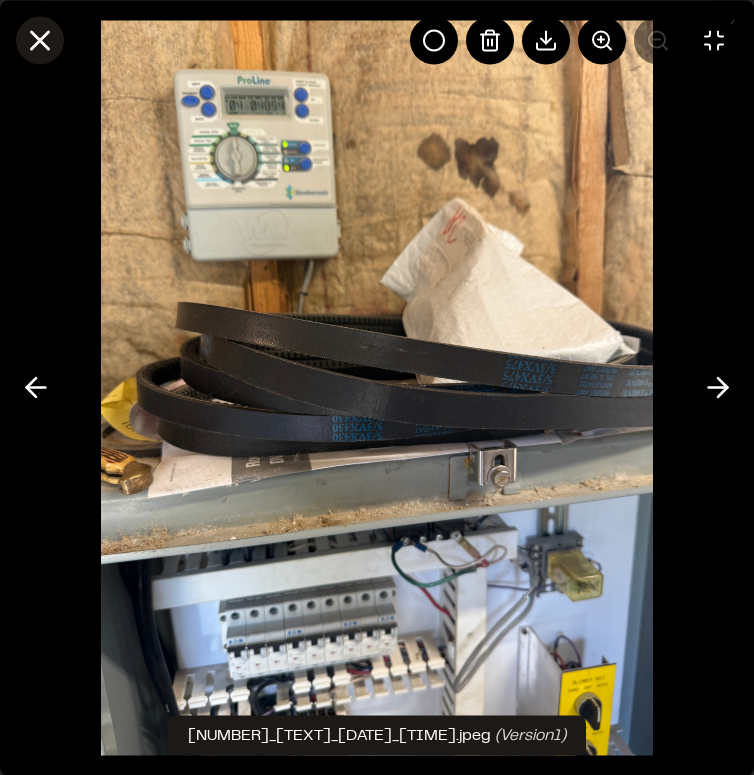 click 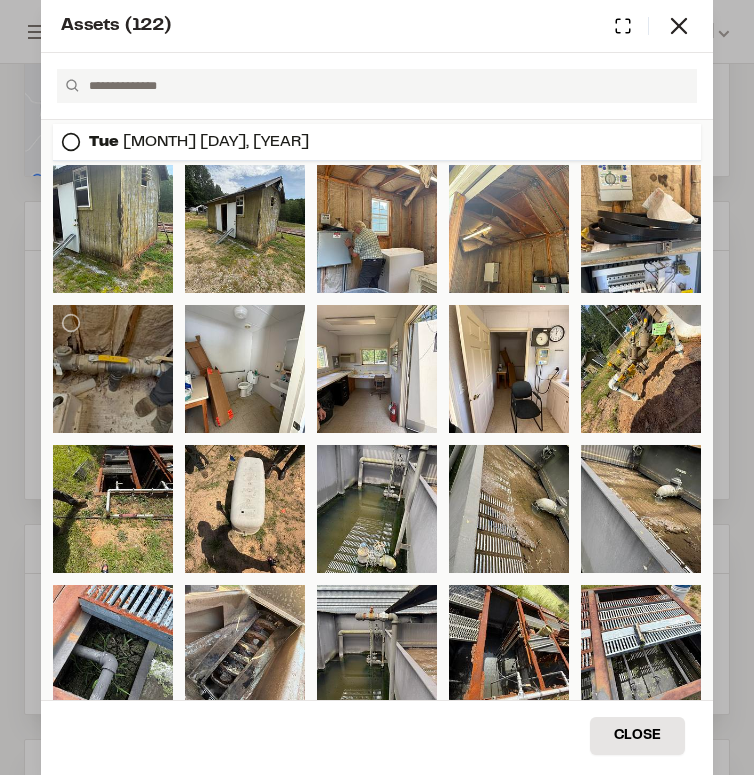 click at bounding box center (113, 369) 